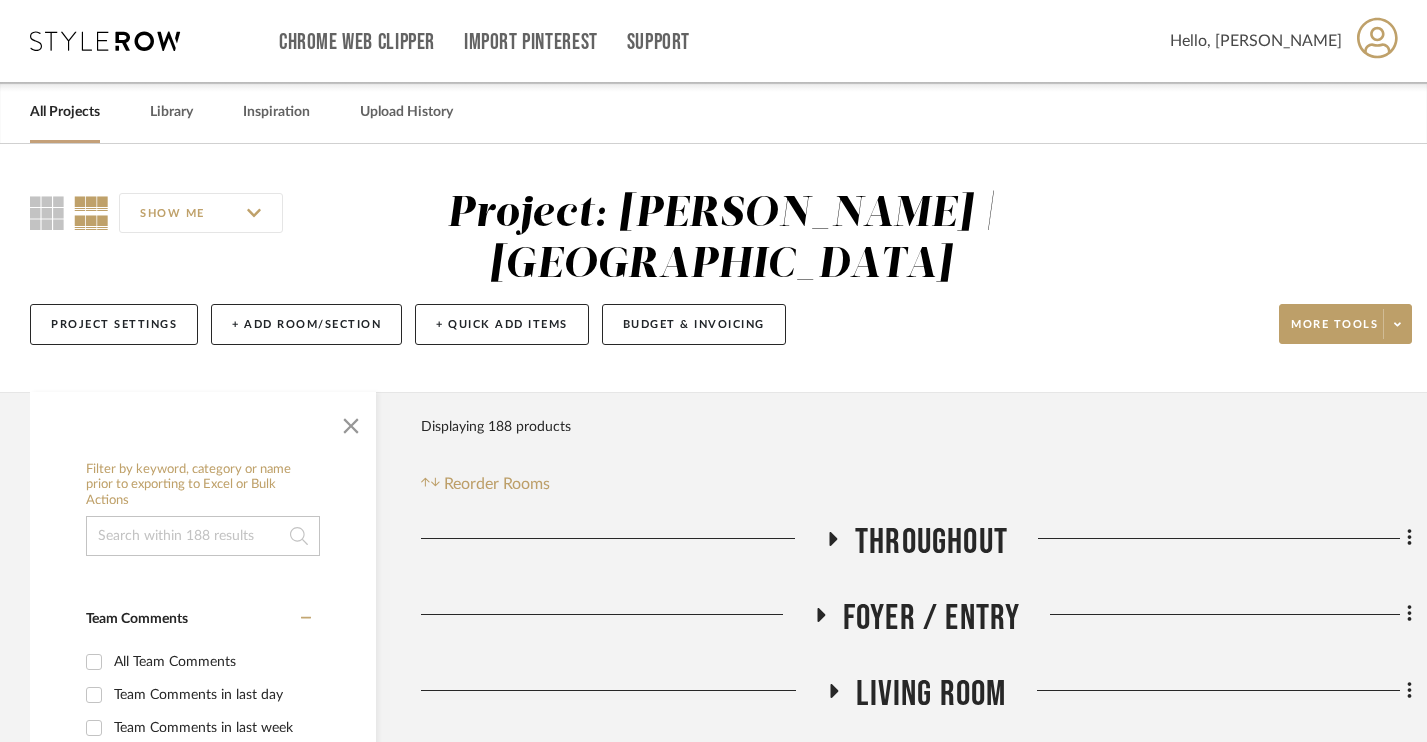 scroll, scrollTop: 0, scrollLeft: 0, axis: both 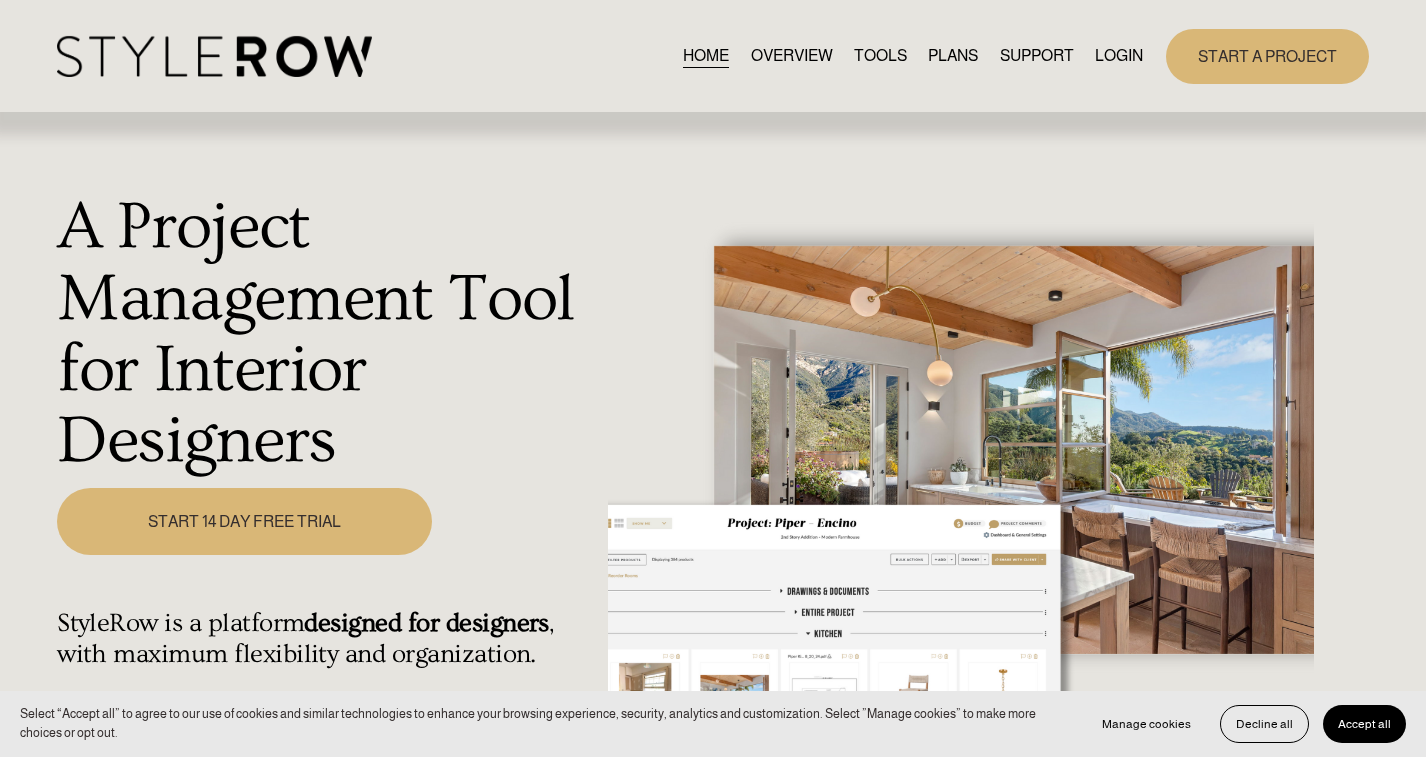 click on "LOGIN" at bounding box center [1119, 56] 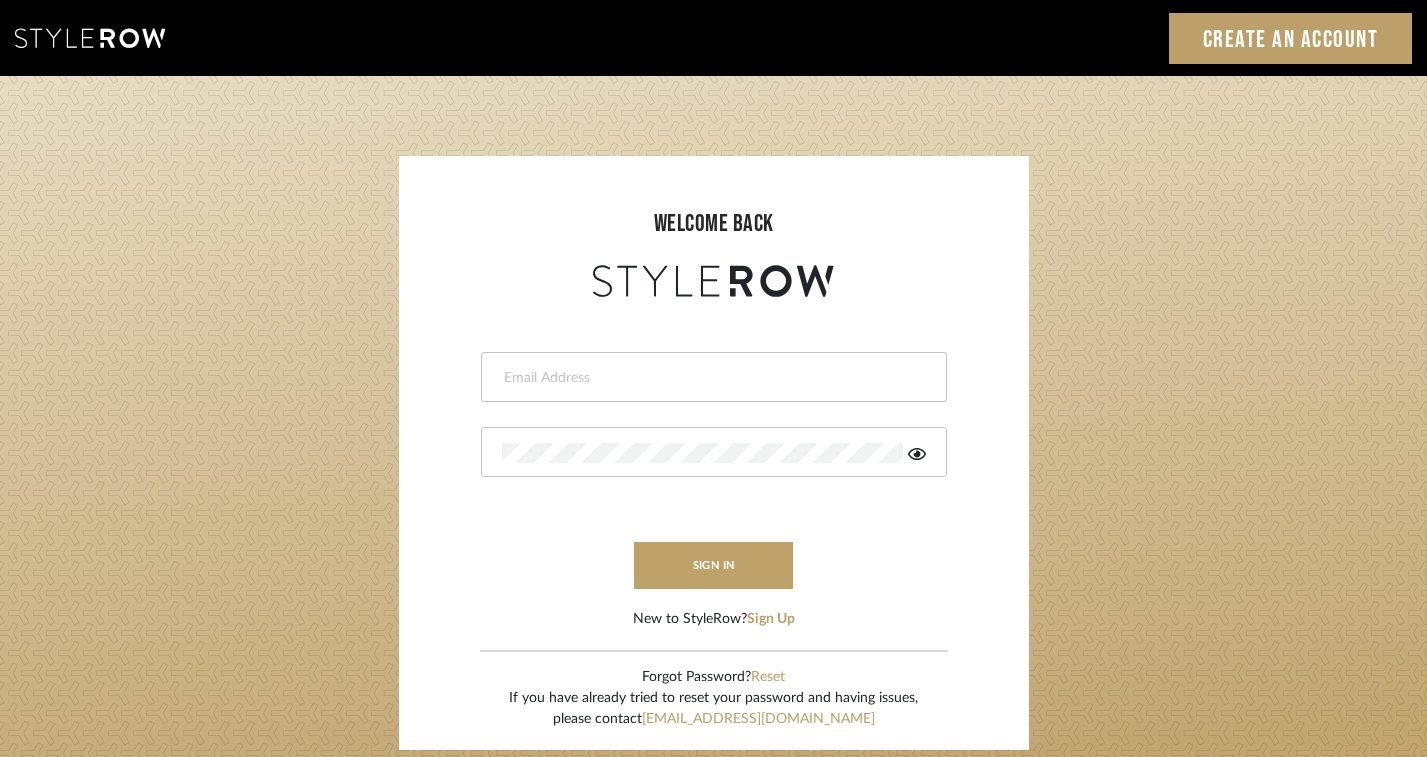 scroll, scrollTop: 0, scrollLeft: 0, axis: both 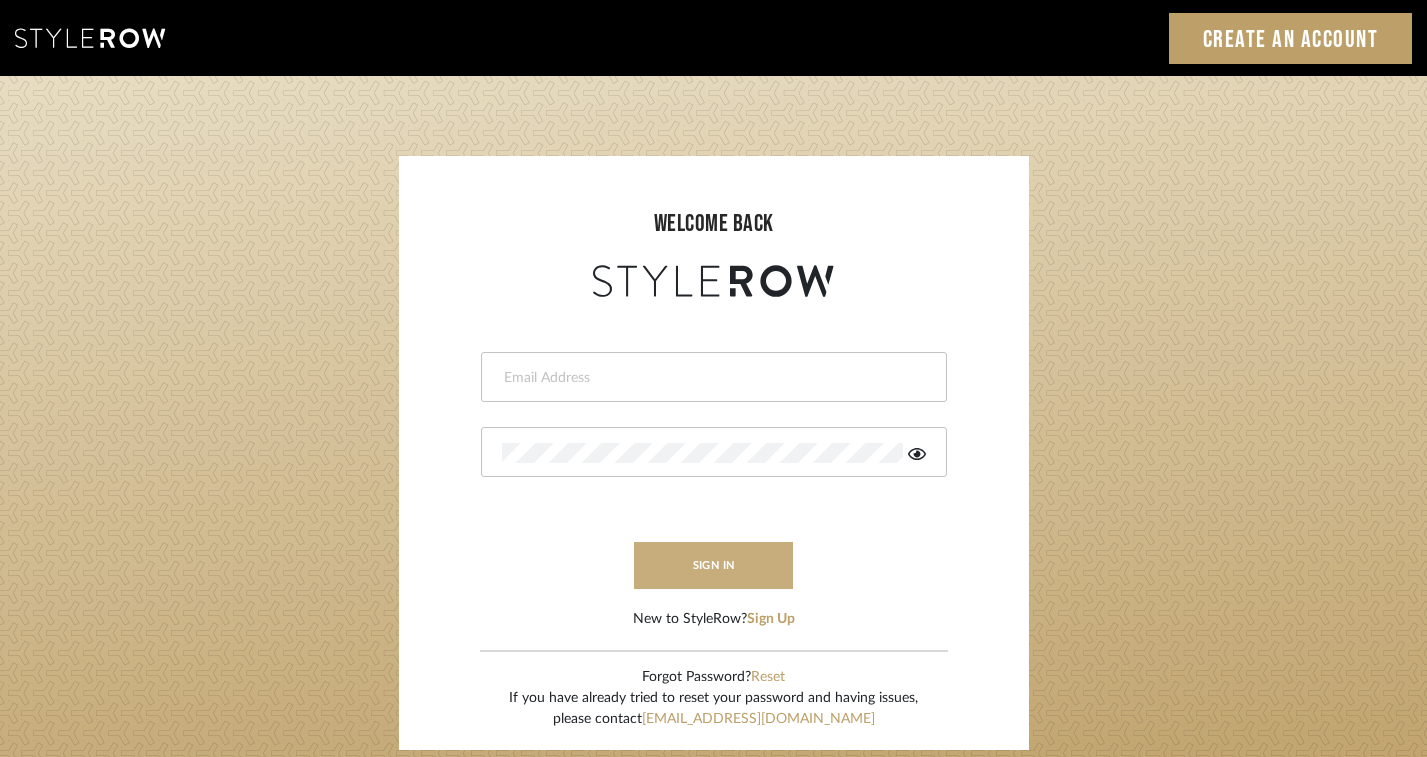 type on "felicia@onyxandoakinteriors.com" 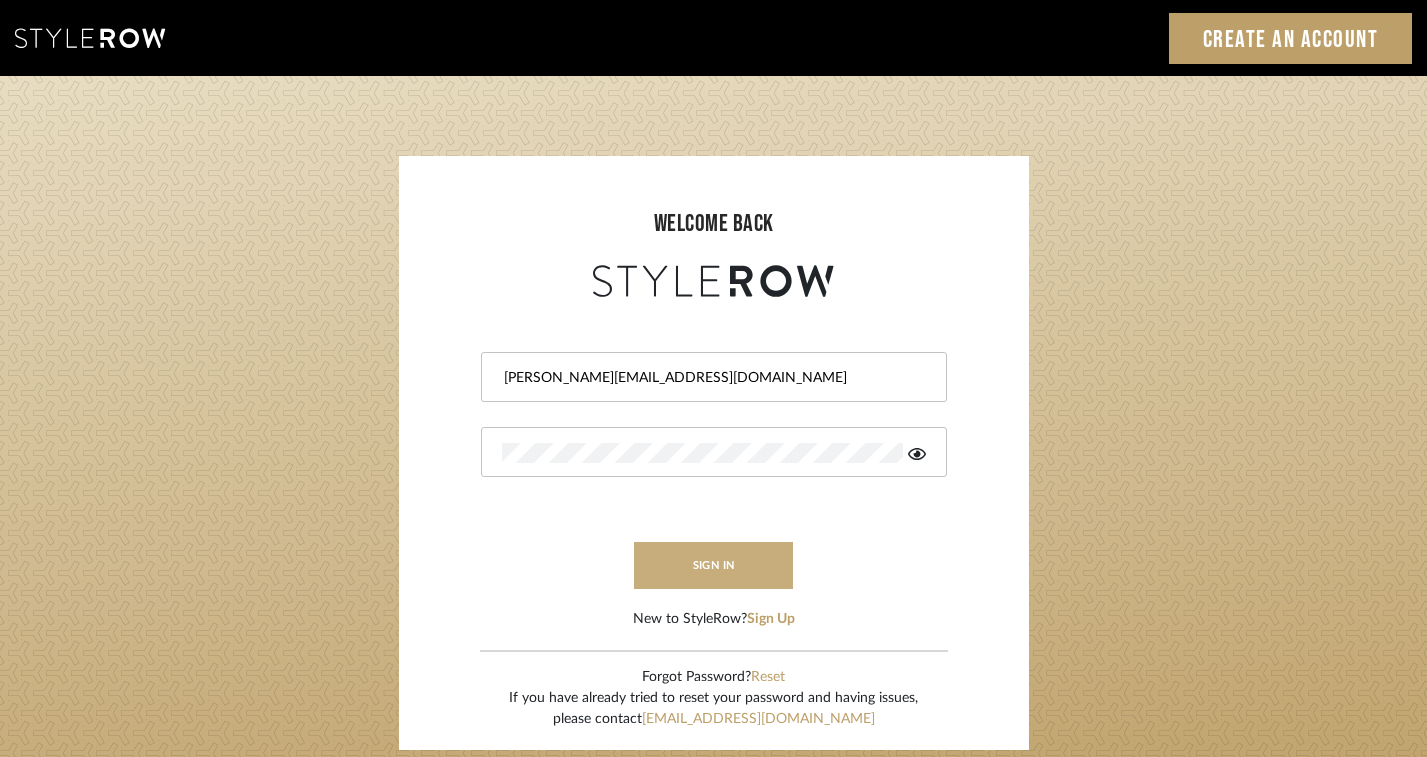 click on "sign in" at bounding box center (714, 565) 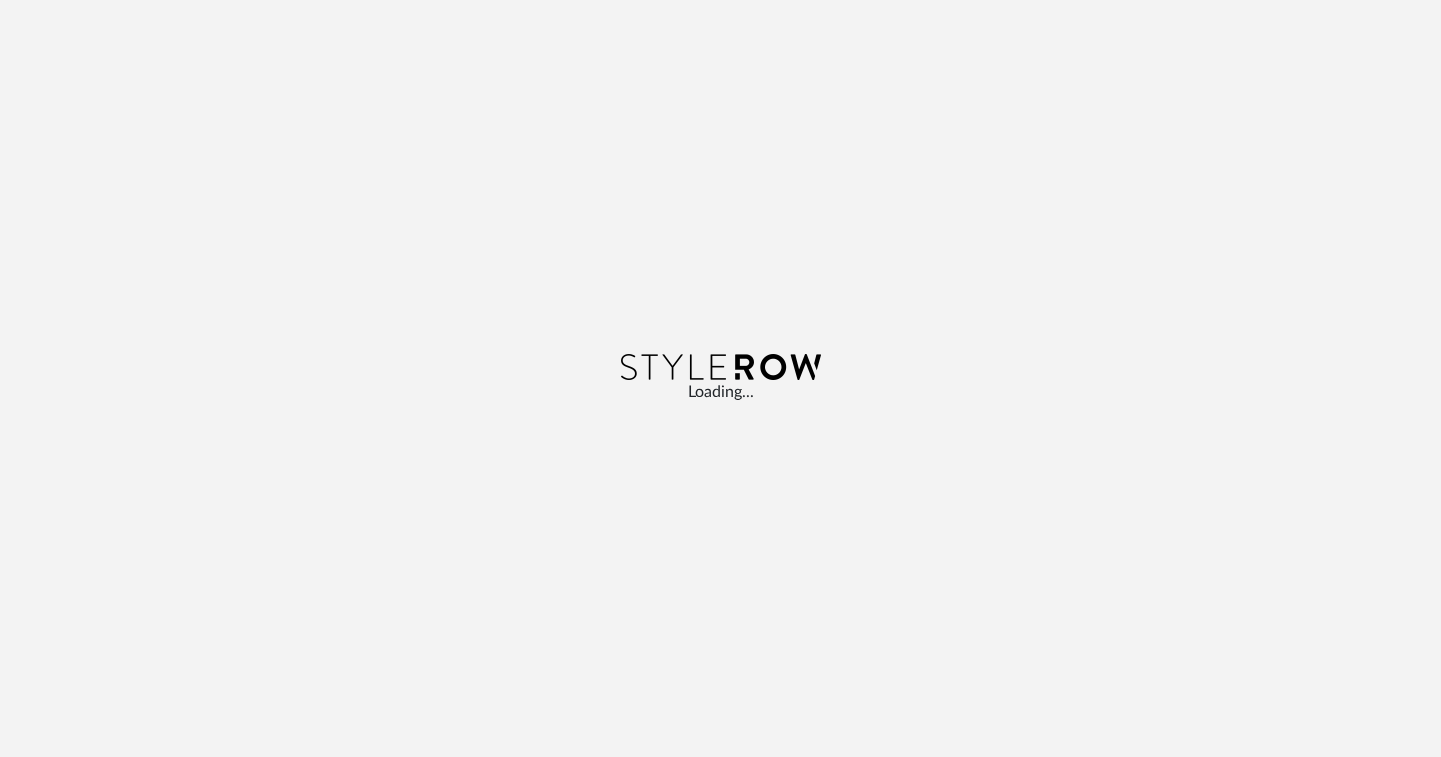 scroll, scrollTop: 0, scrollLeft: 0, axis: both 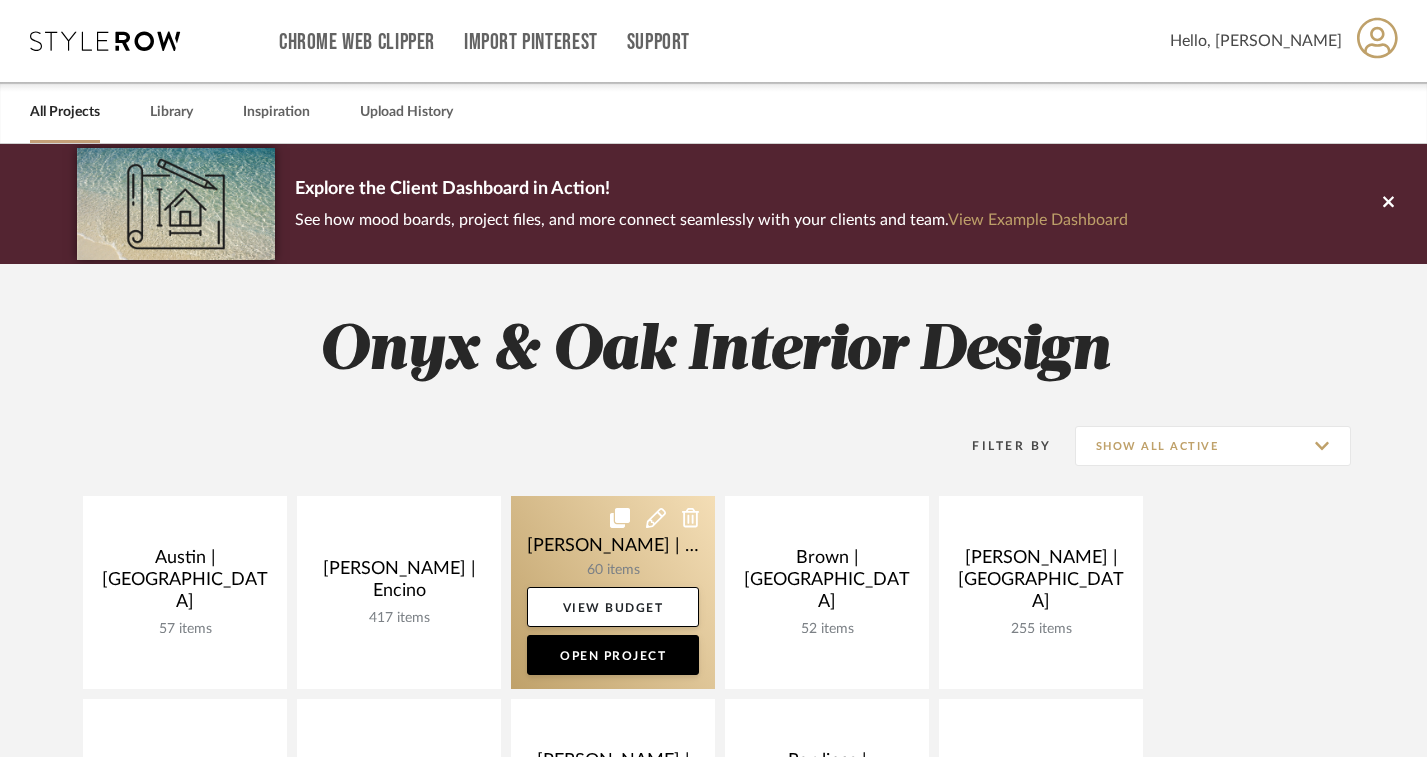 click 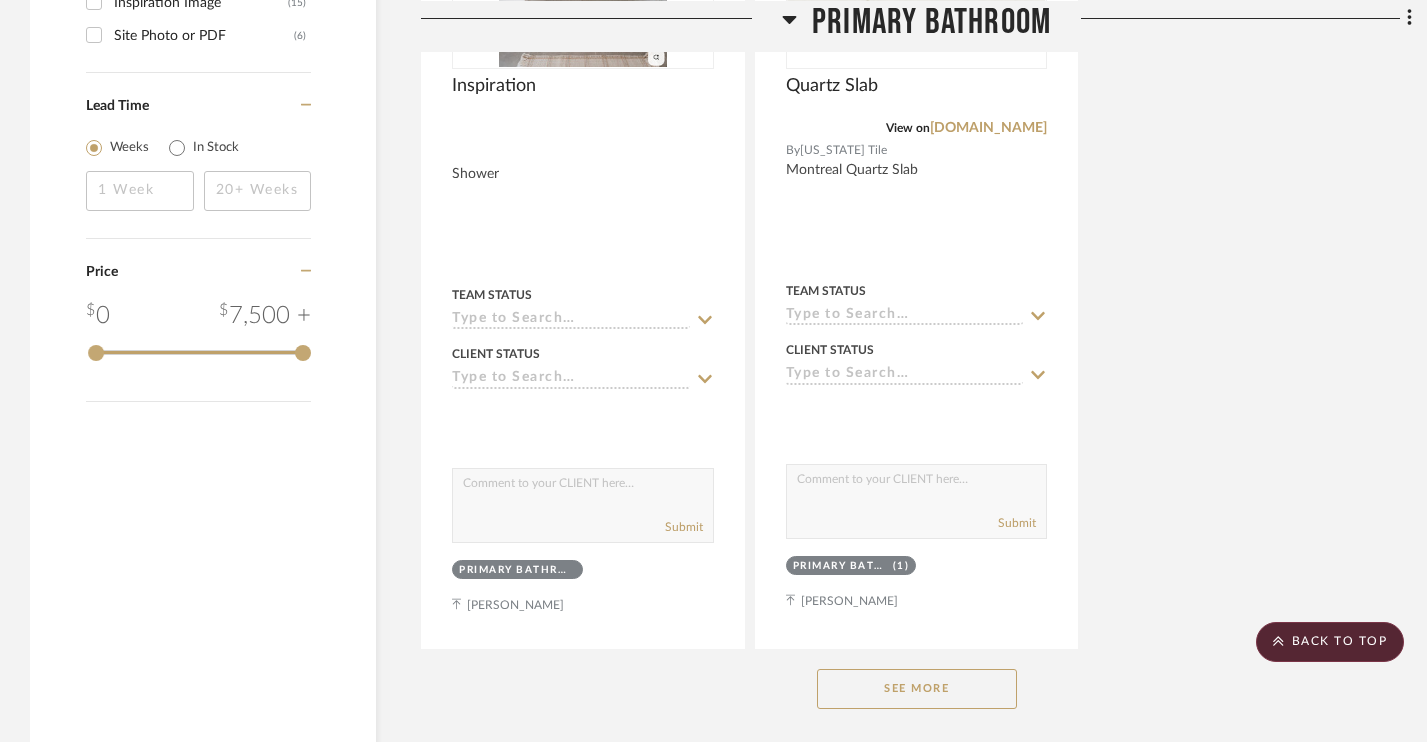 scroll, scrollTop: 2822, scrollLeft: 0, axis: vertical 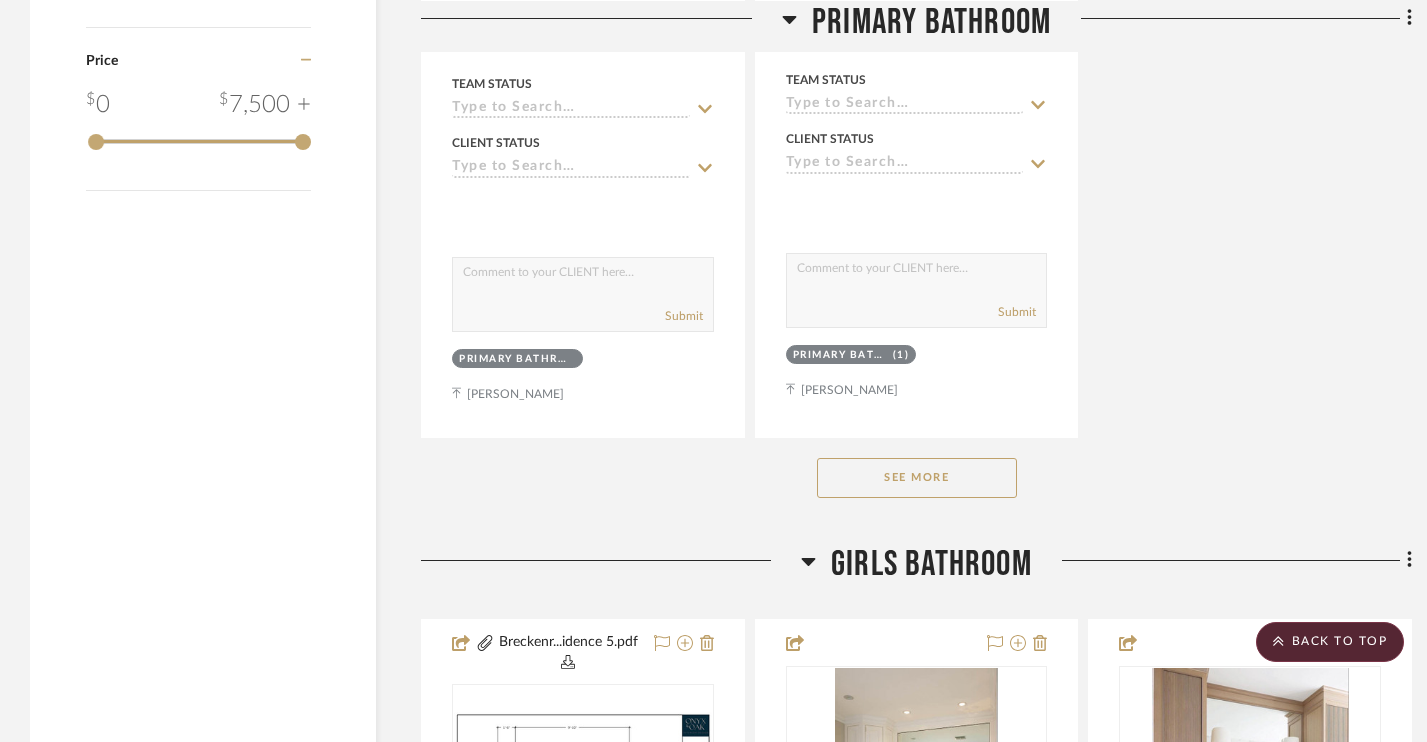 click on "See More" 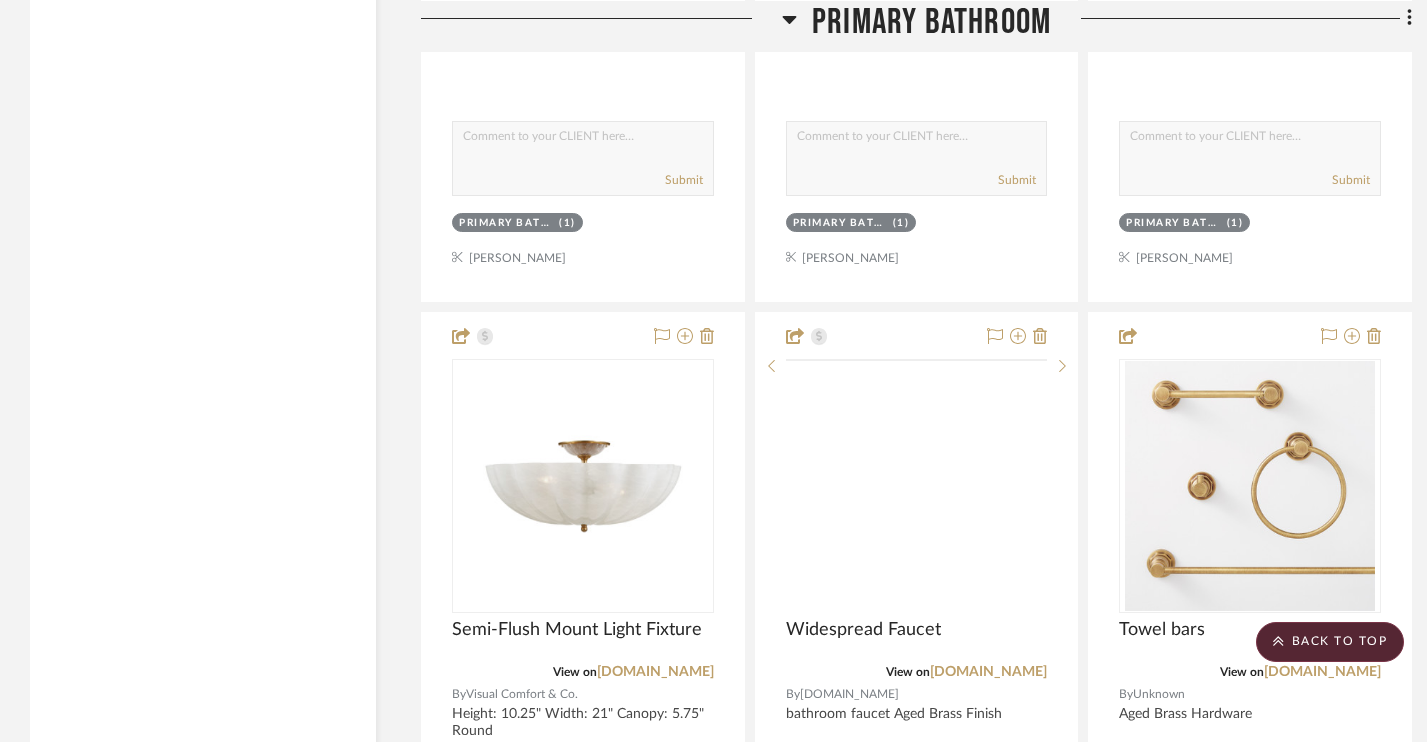 scroll, scrollTop: 3848, scrollLeft: 0, axis: vertical 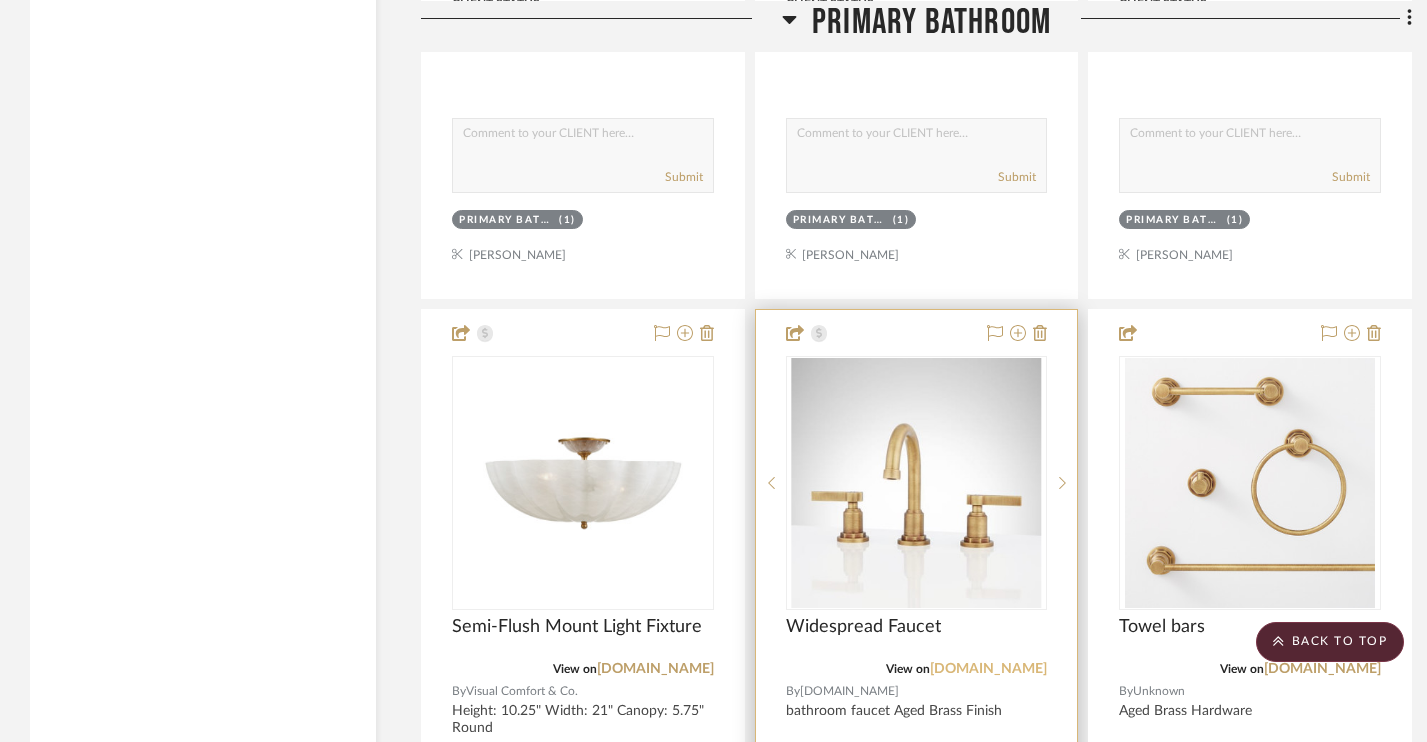 click on "[DOMAIN_NAME]" at bounding box center [988, 669] 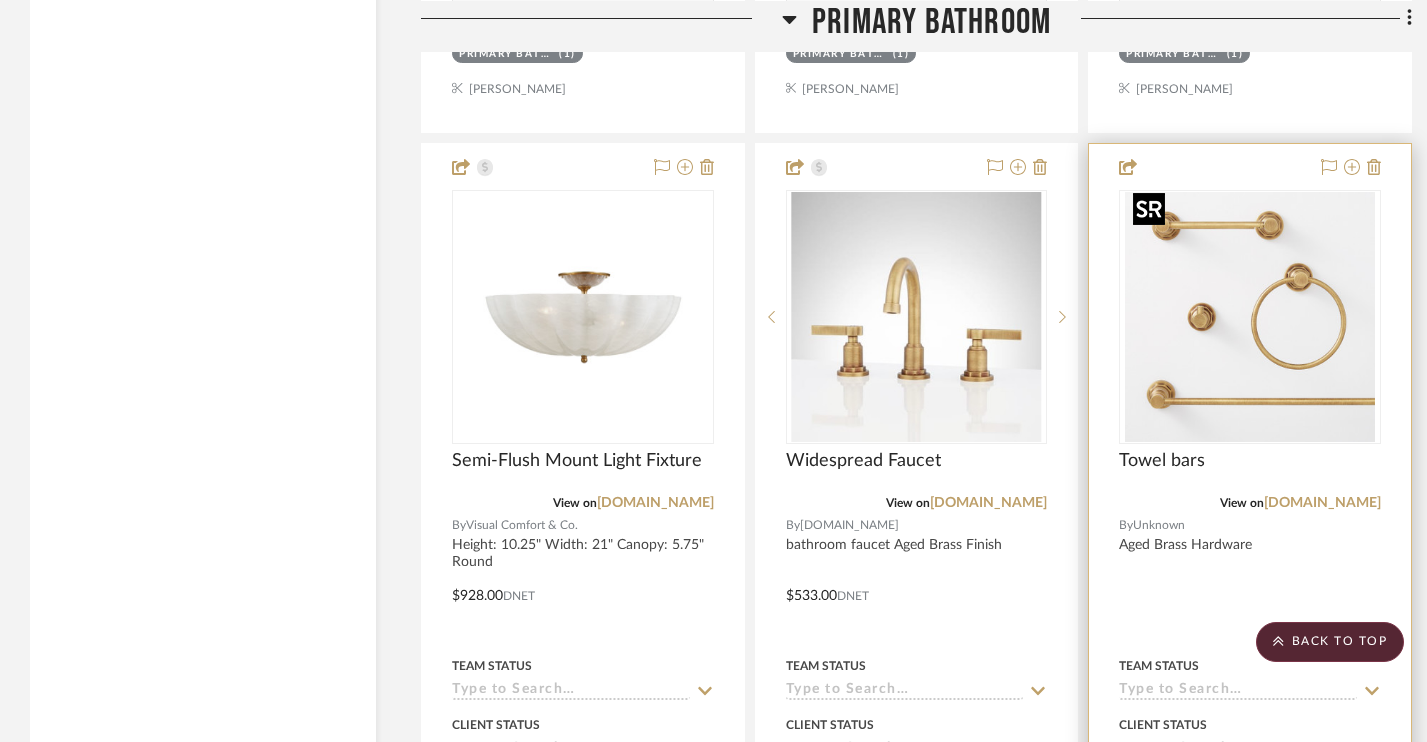 scroll, scrollTop: 4030, scrollLeft: 0, axis: vertical 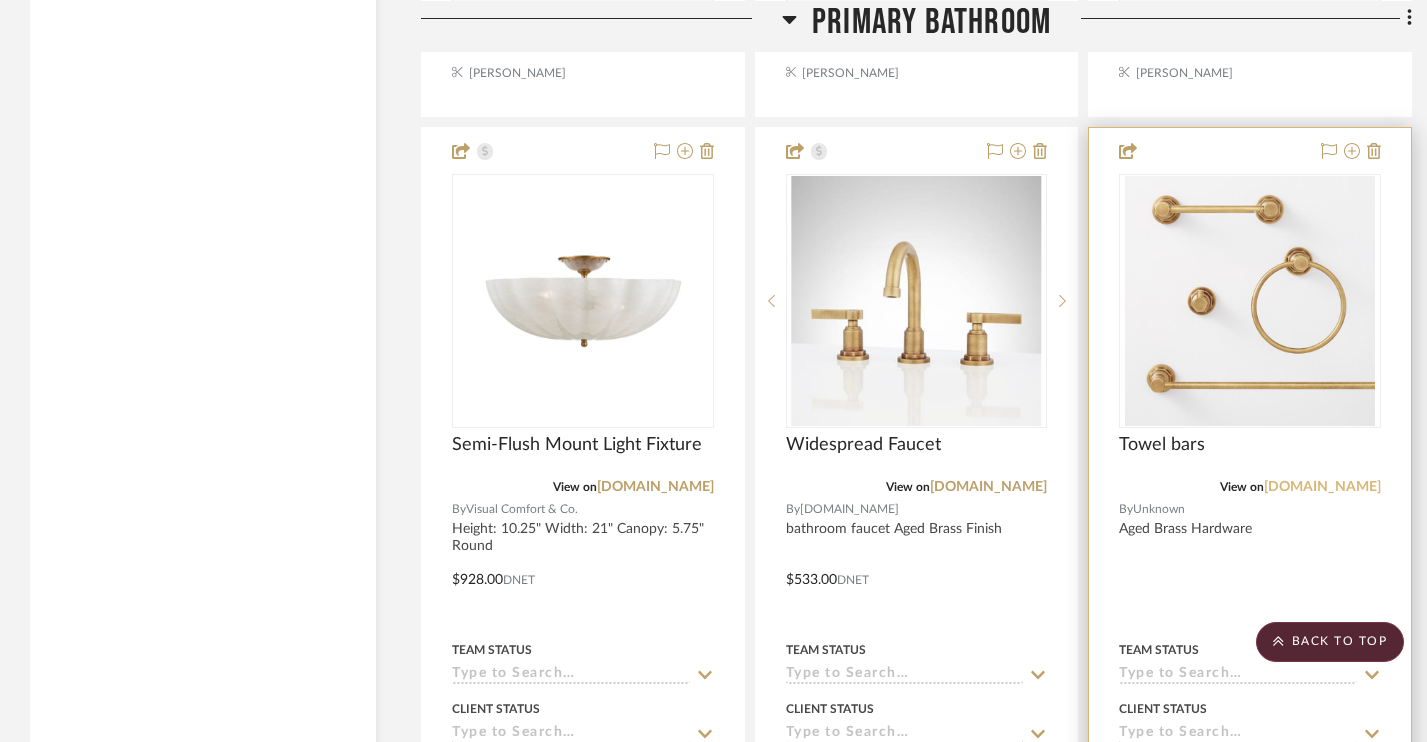 click on "signaturehardware.com" at bounding box center [1322, 487] 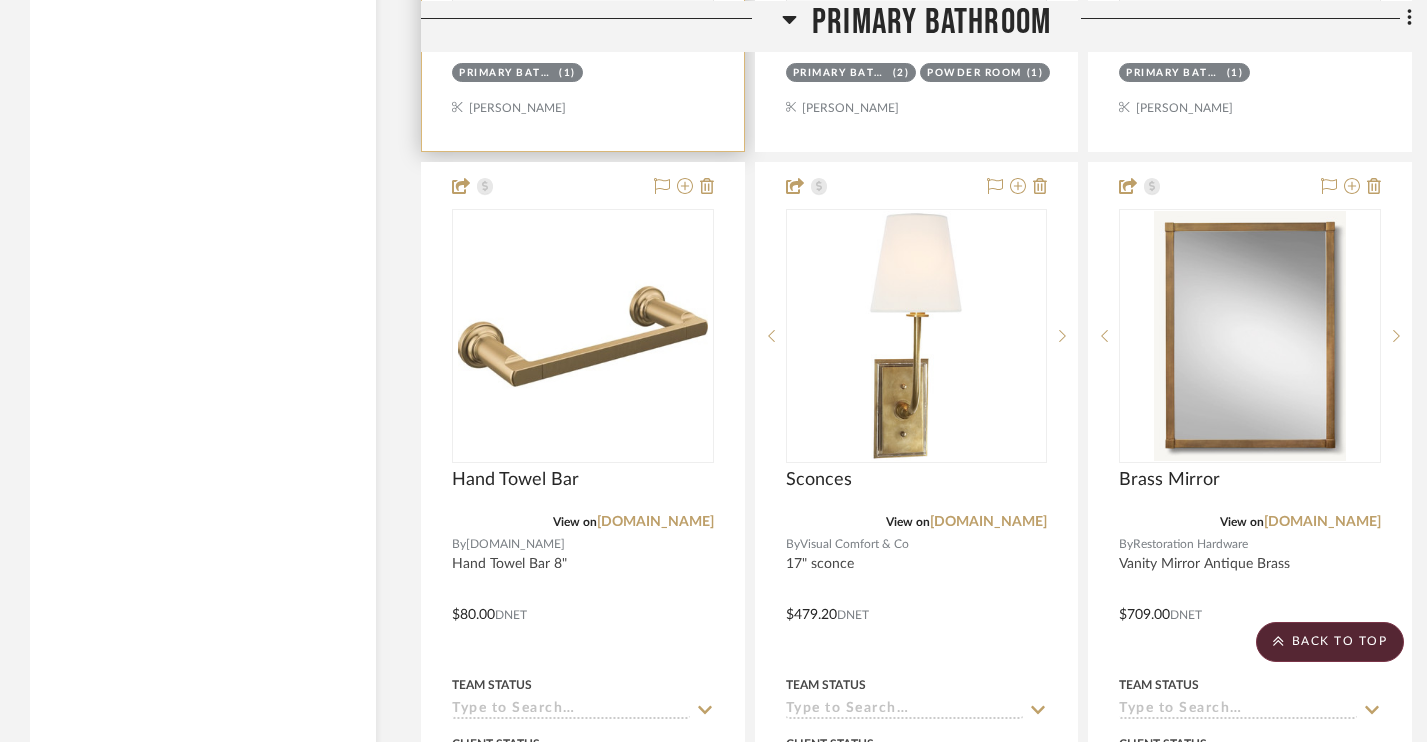 scroll, scrollTop: 4881, scrollLeft: 0, axis: vertical 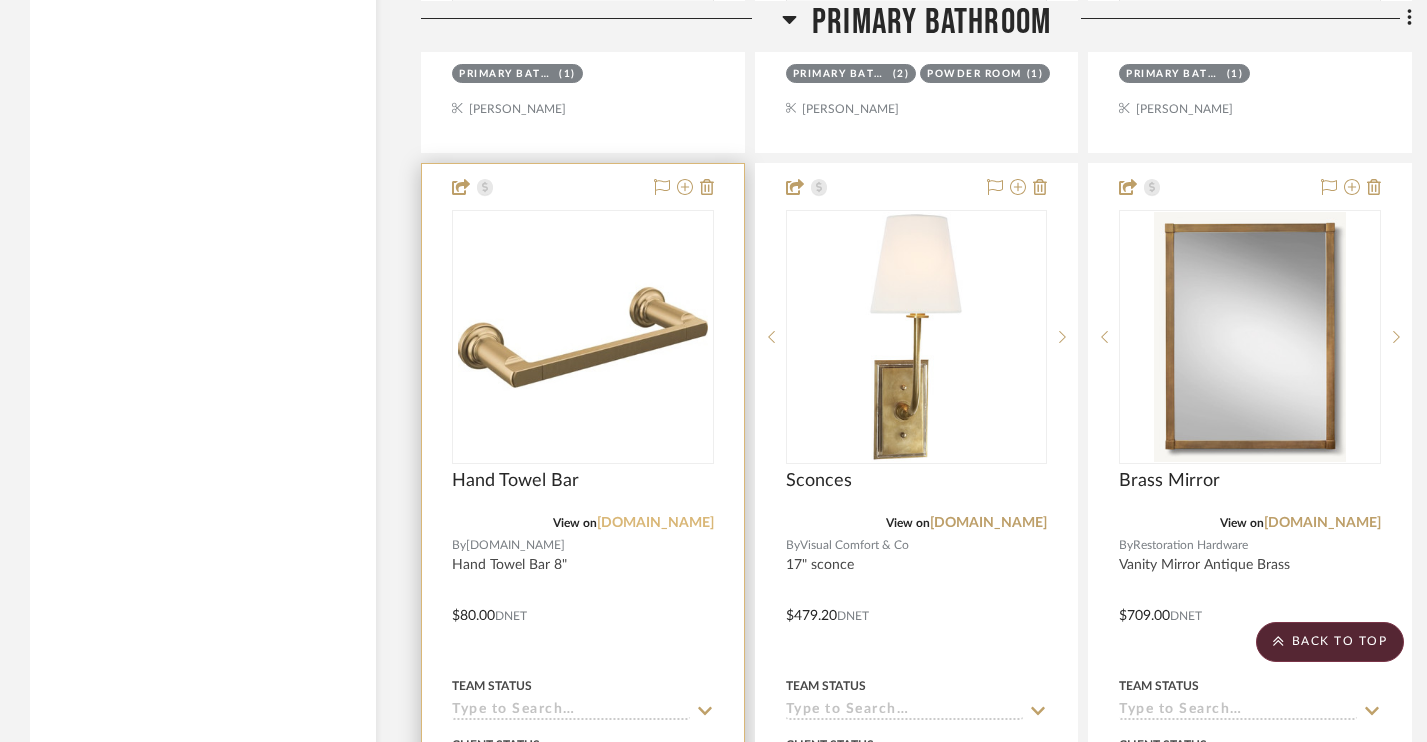 click on "build.com" at bounding box center [655, 523] 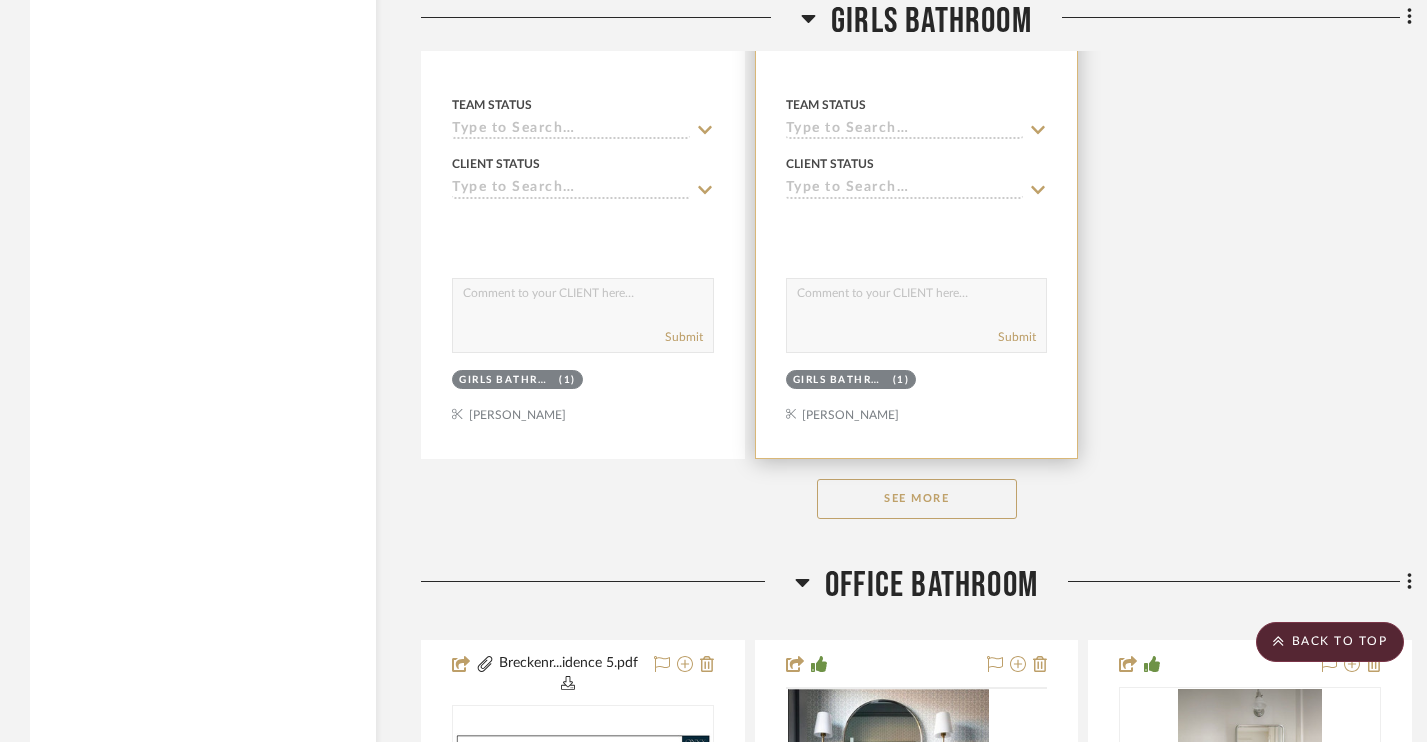 scroll, scrollTop: 9272, scrollLeft: 0, axis: vertical 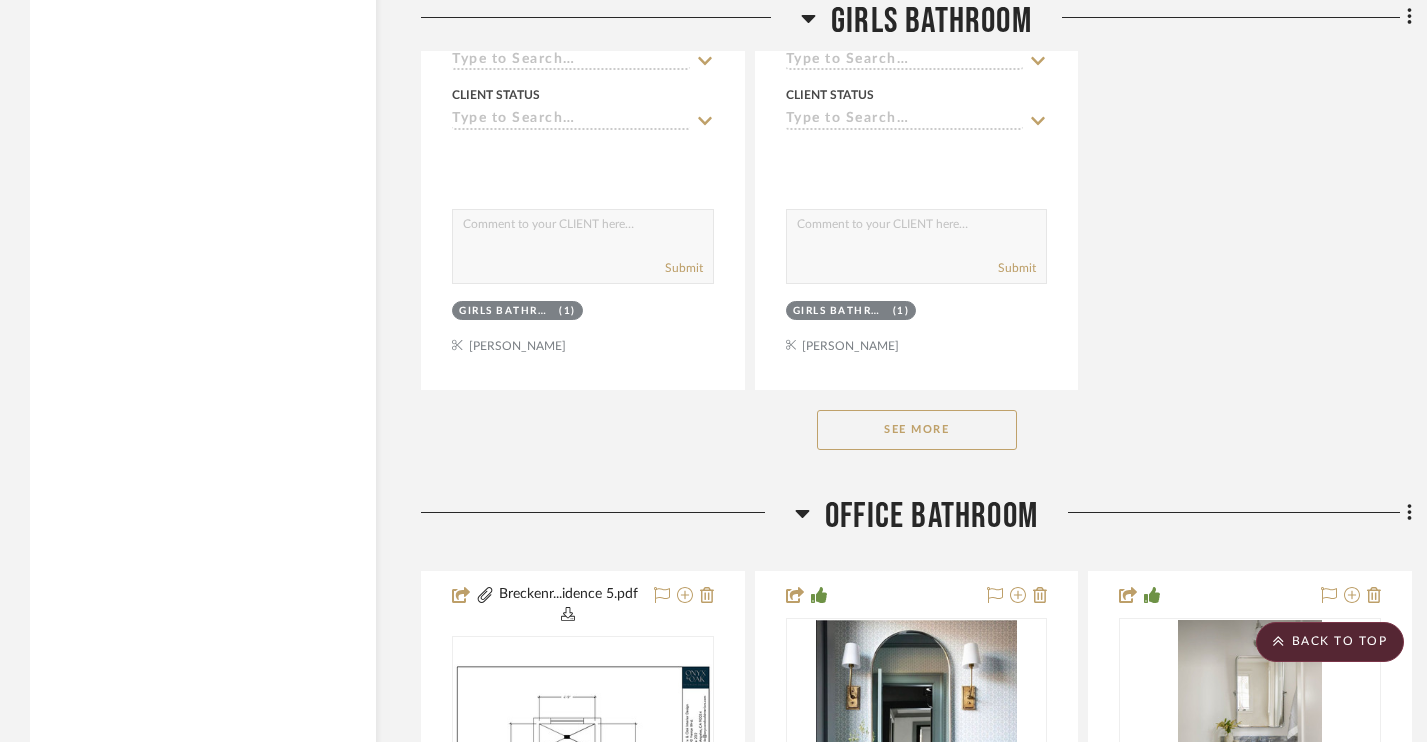 click on "See More" 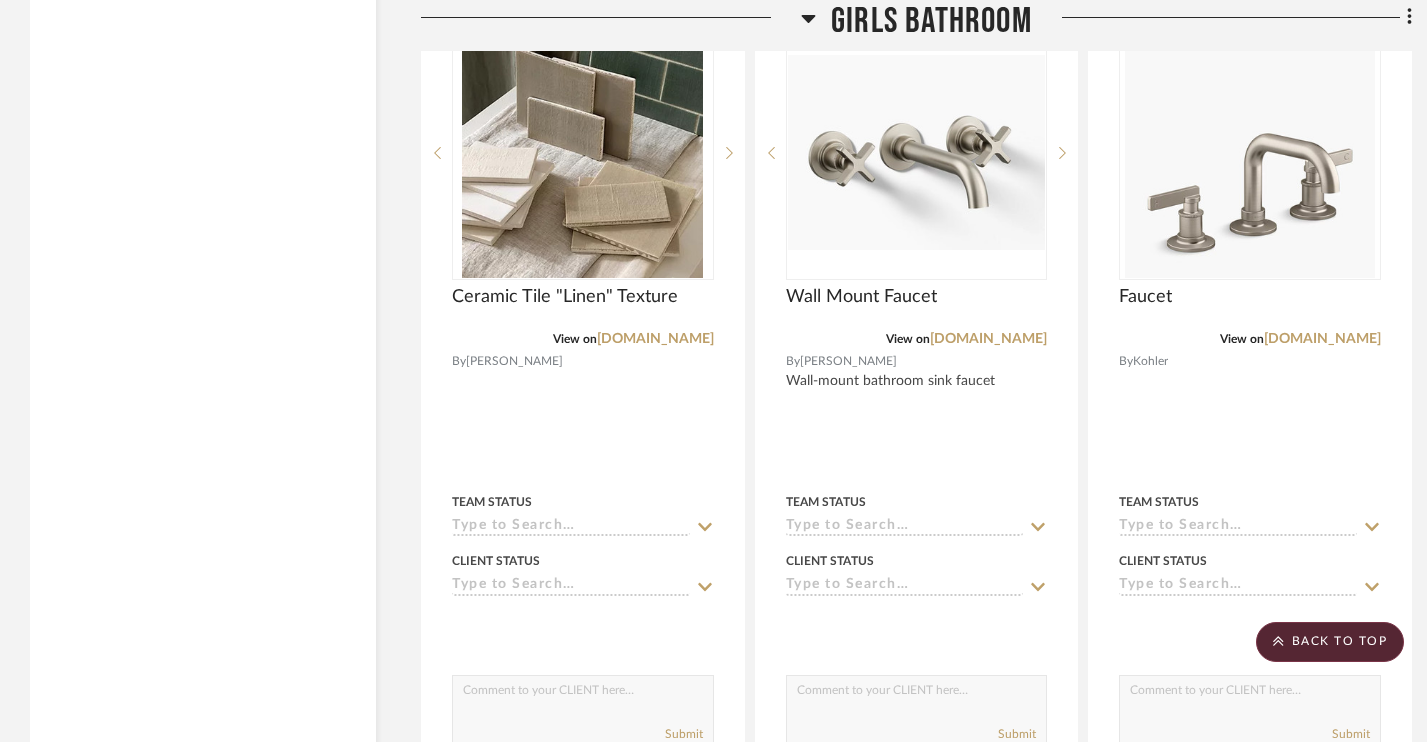 scroll, scrollTop: 9725, scrollLeft: 0, axis: vertical 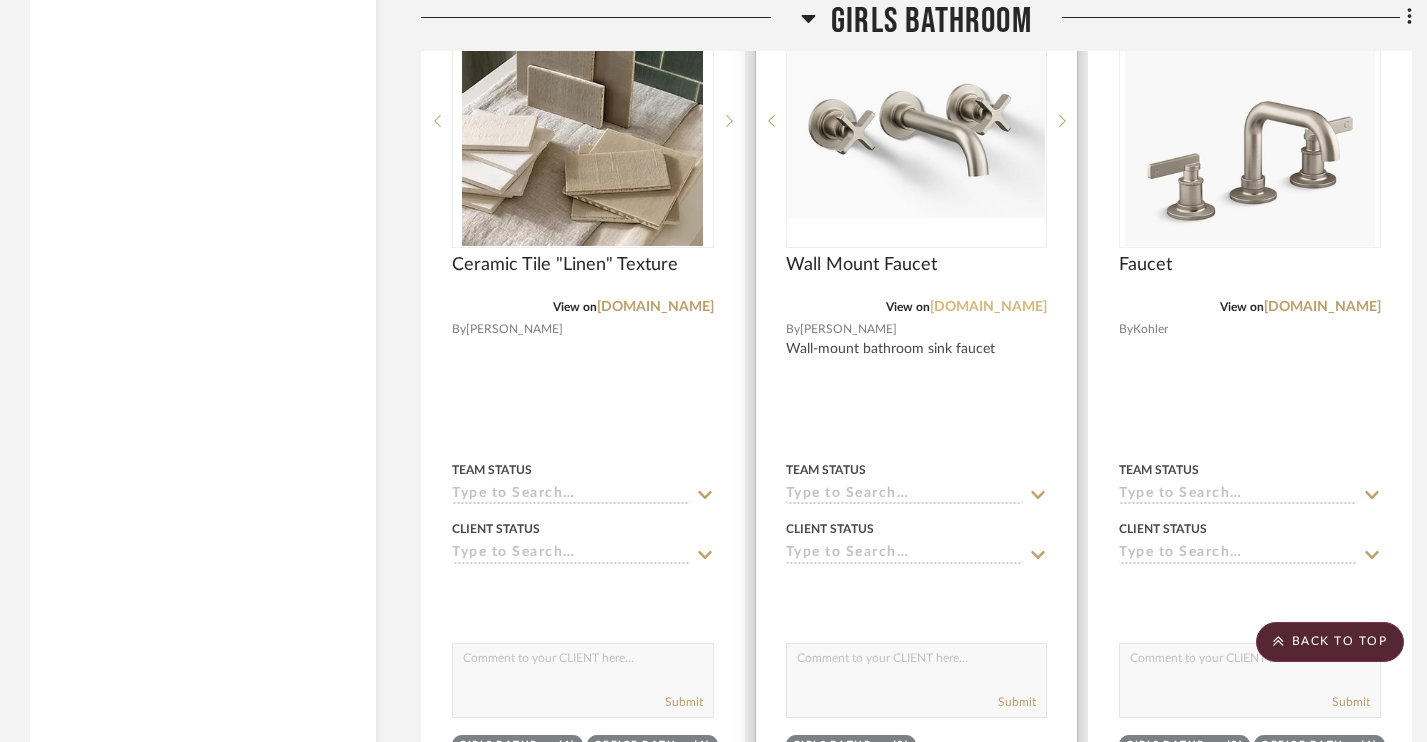 click on "kohler.com" at bounding box center (988, 307) 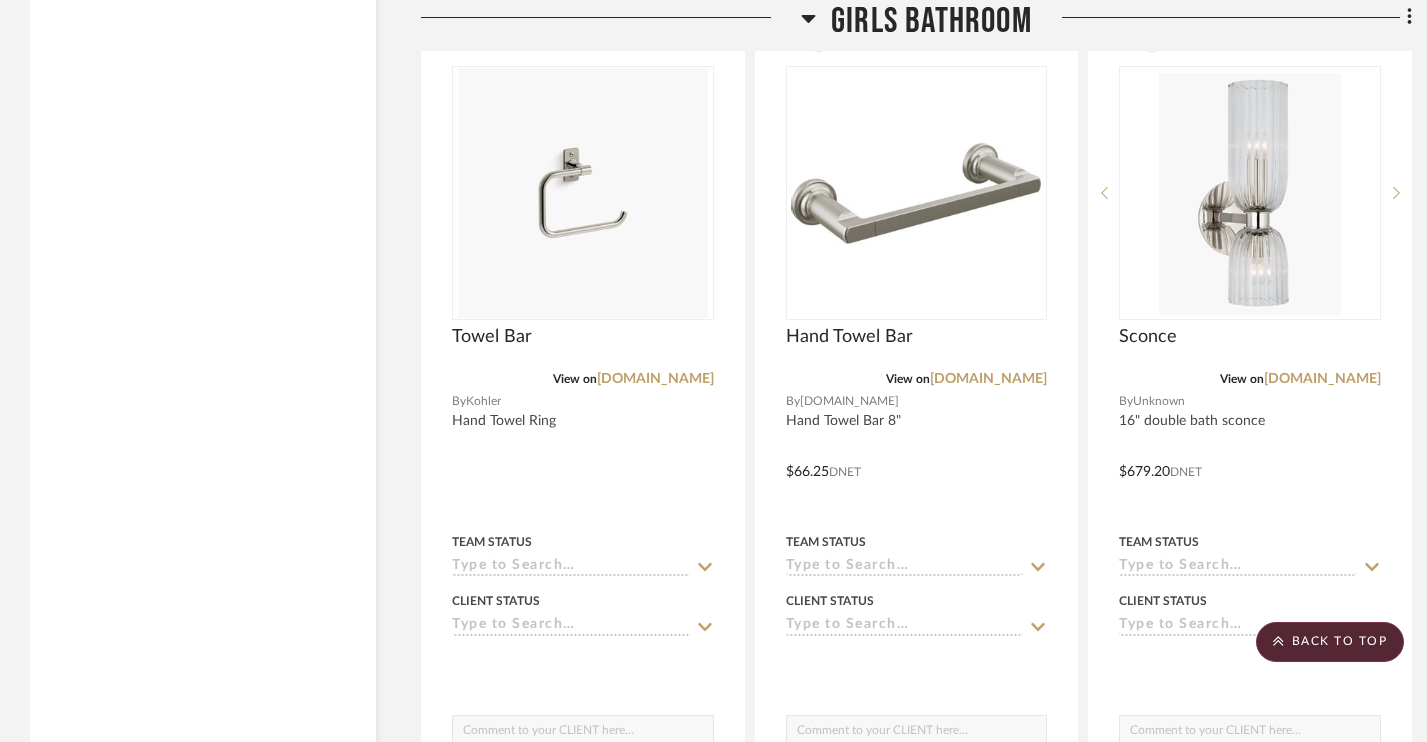 scroll, scrollTop: 10543, scrollLeft: 0, axis: vertical 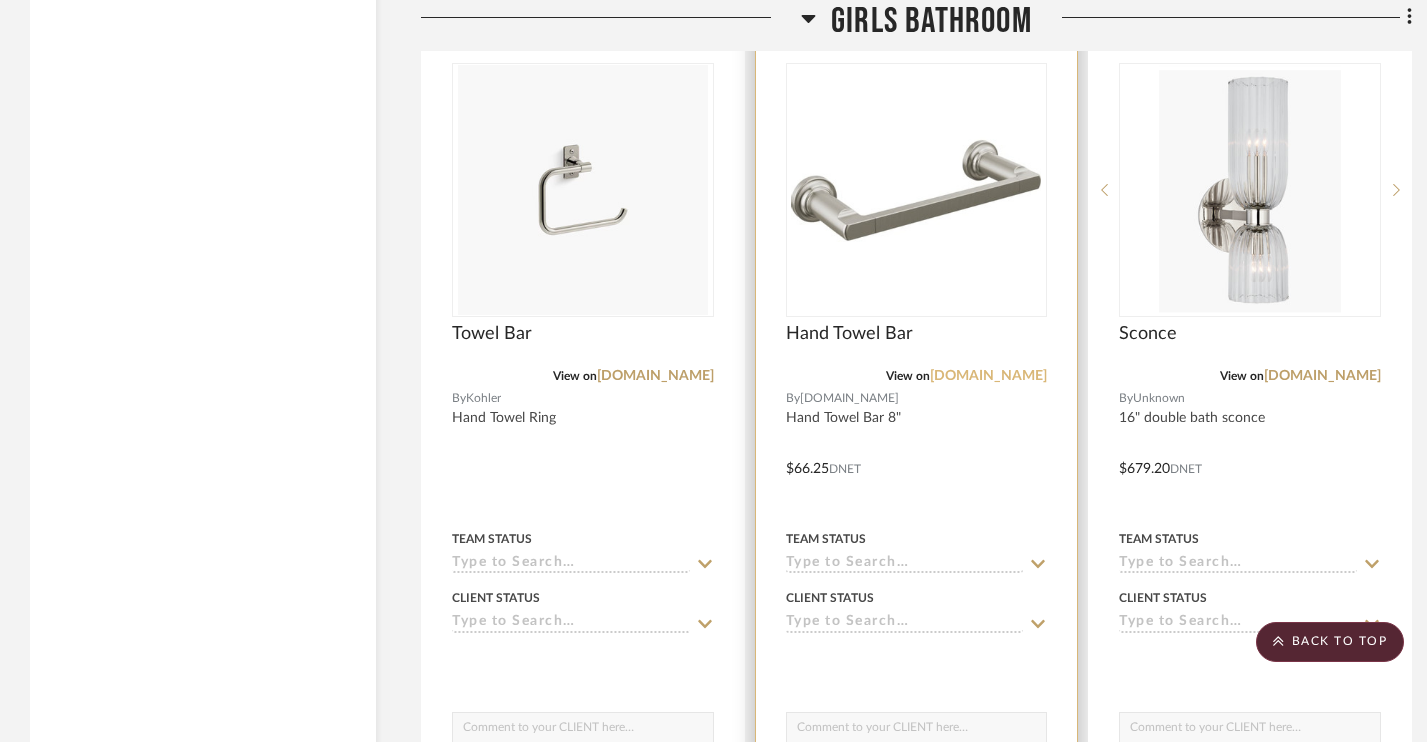click on "build.com" at bounding box center [988, 376] 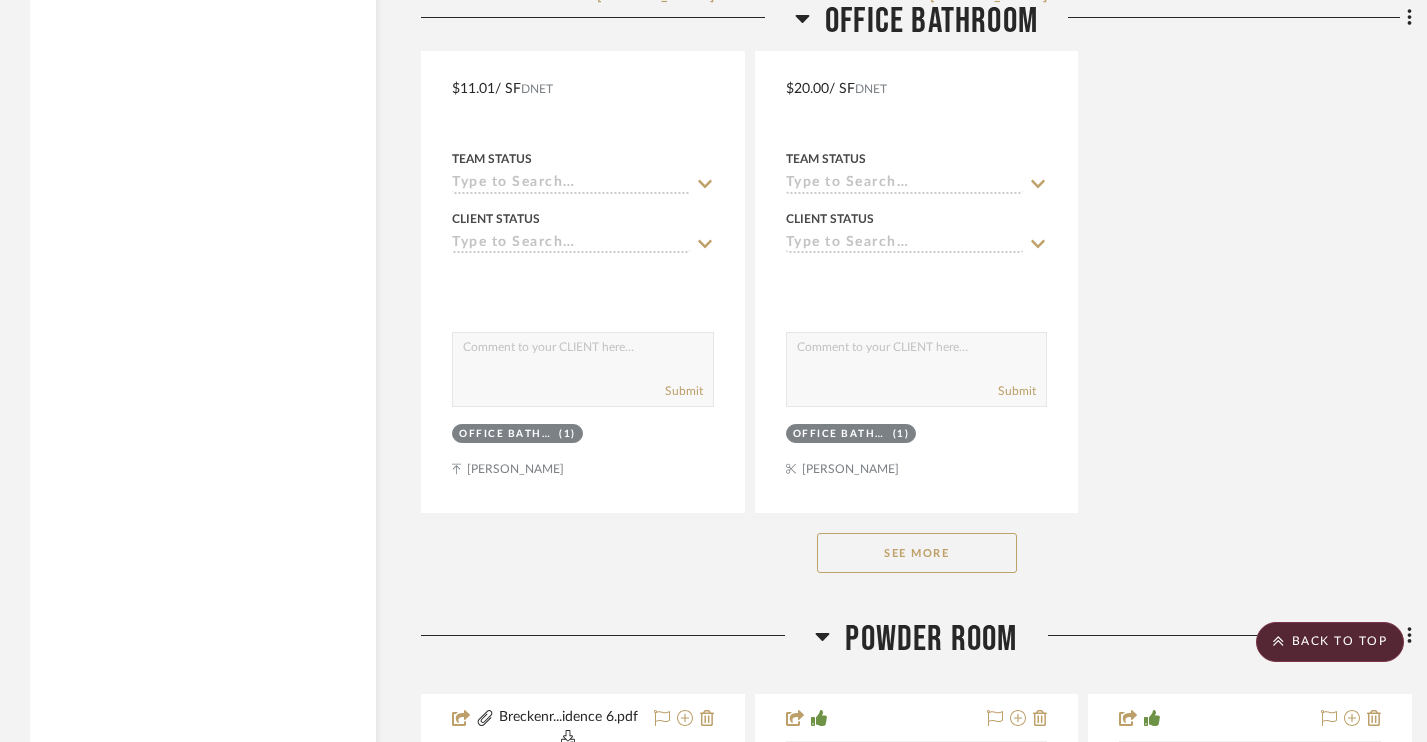 scroll, scrollTop: 14671, scrollLeft: 0, axis: vertical 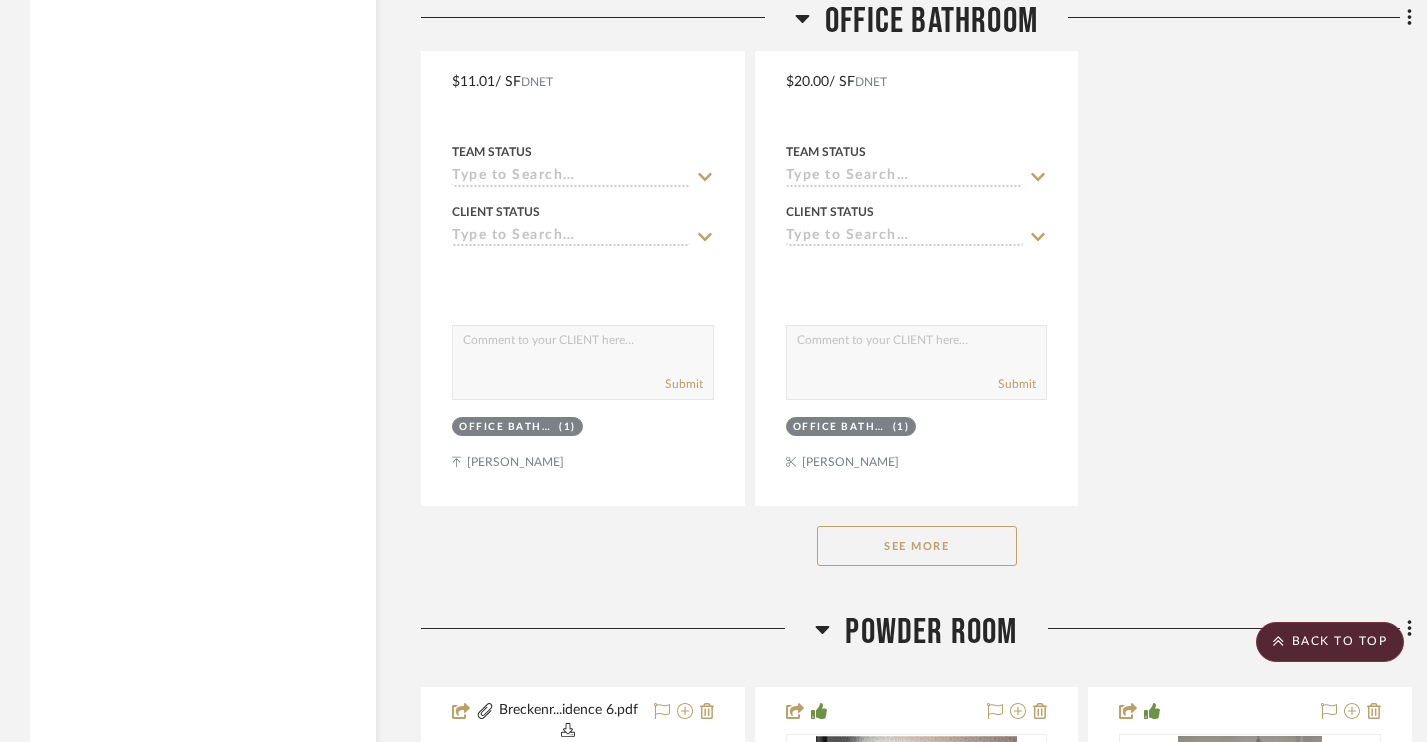 click on "See More" 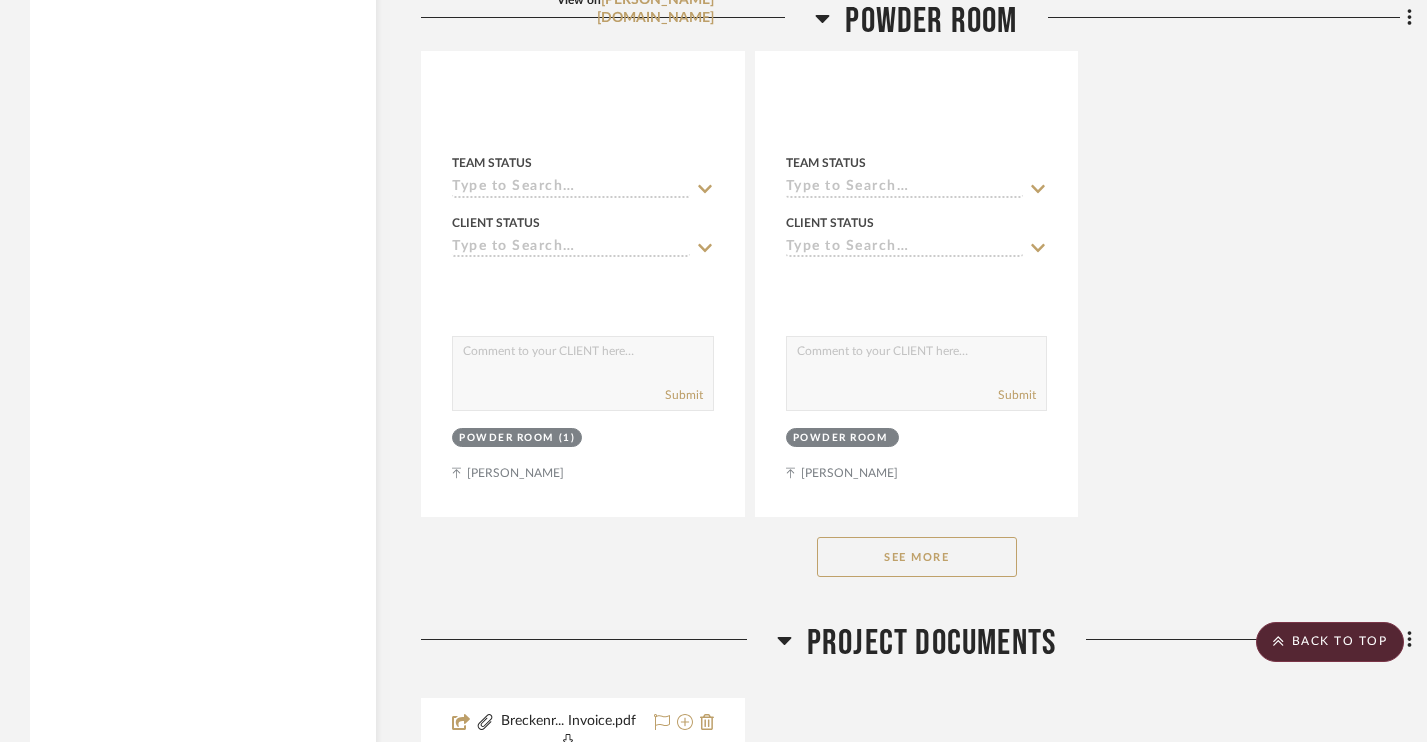 click on "See More" 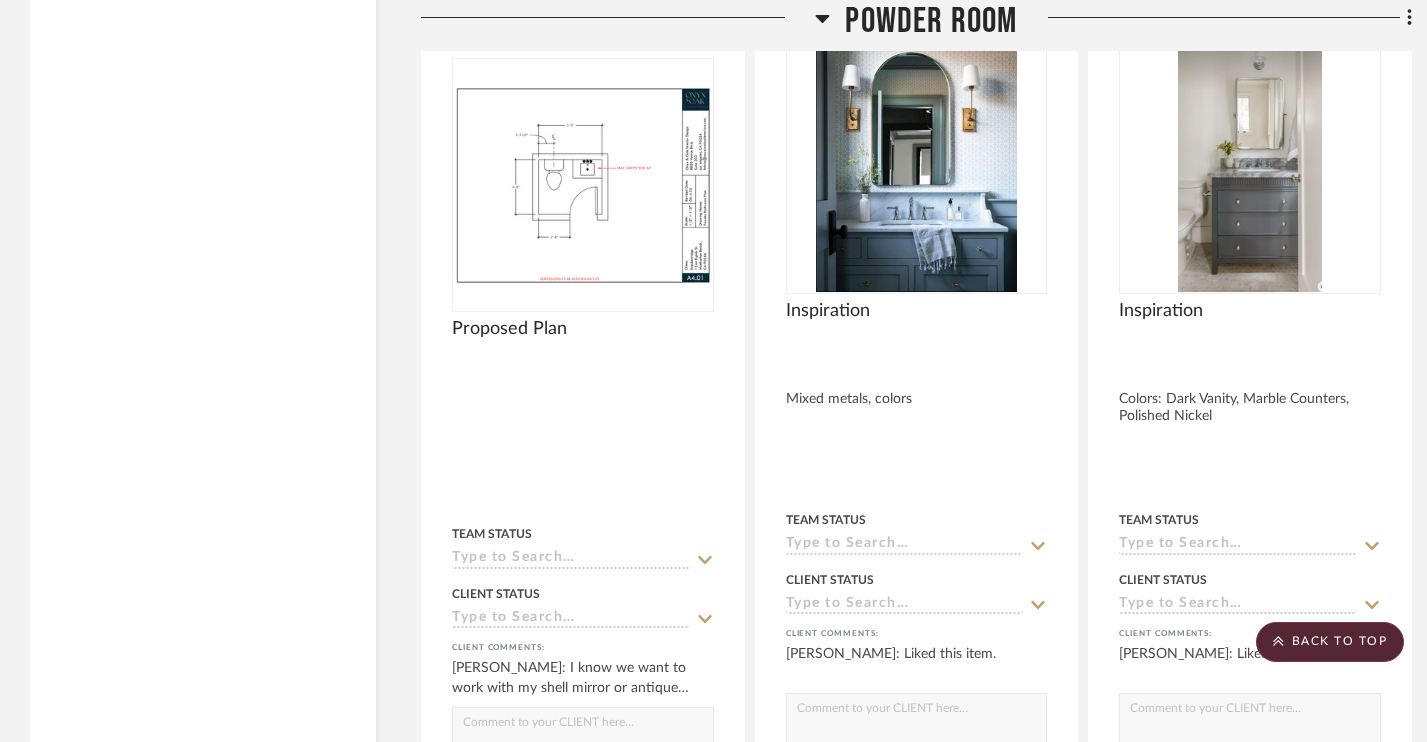 scroll, scrollTop: 17030, scrollLeft: 0, axis: vertical 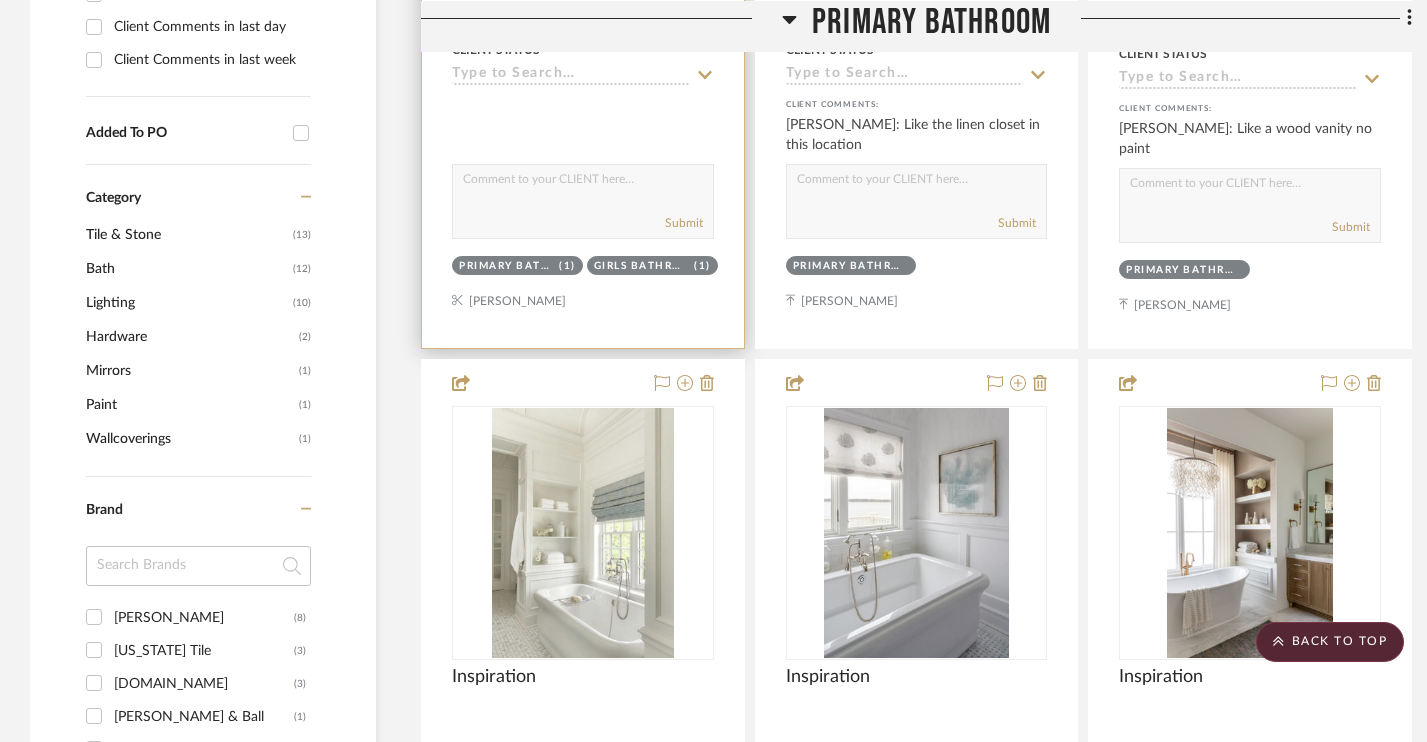 type 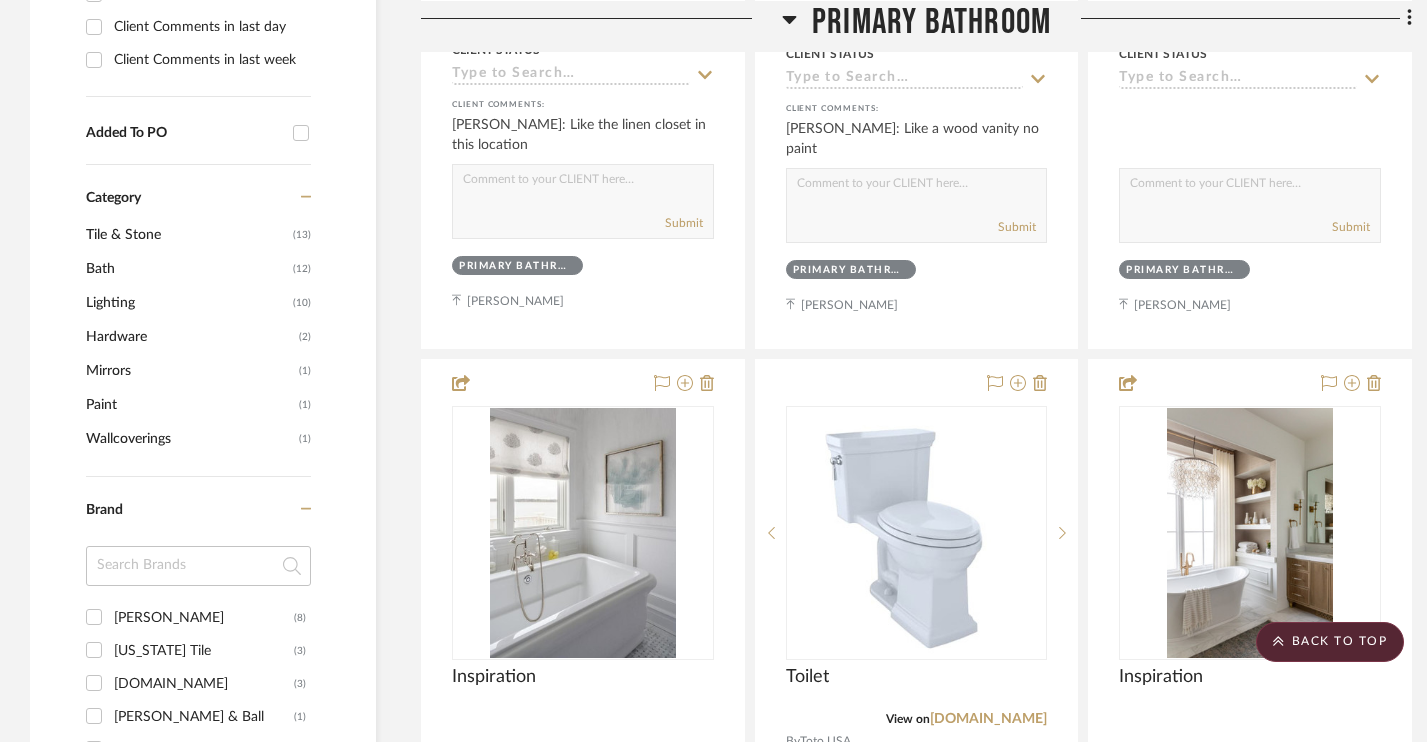 drag, startPoint x: 675, startPoint y: 329, endPoint x: 1082, endPoint y: 621, distance: 500.91217 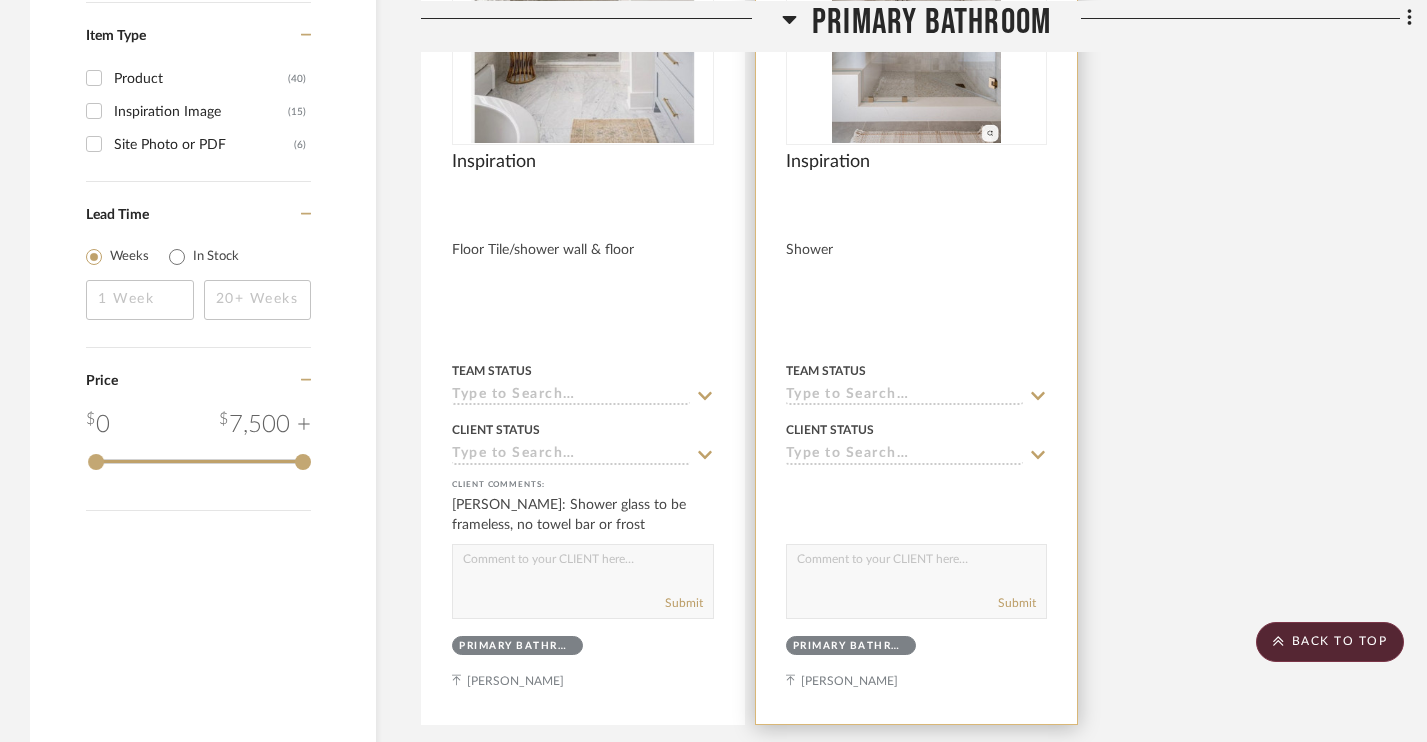 scroll, scrollTop: 2589, scrollLeft: 0, axis: vertical 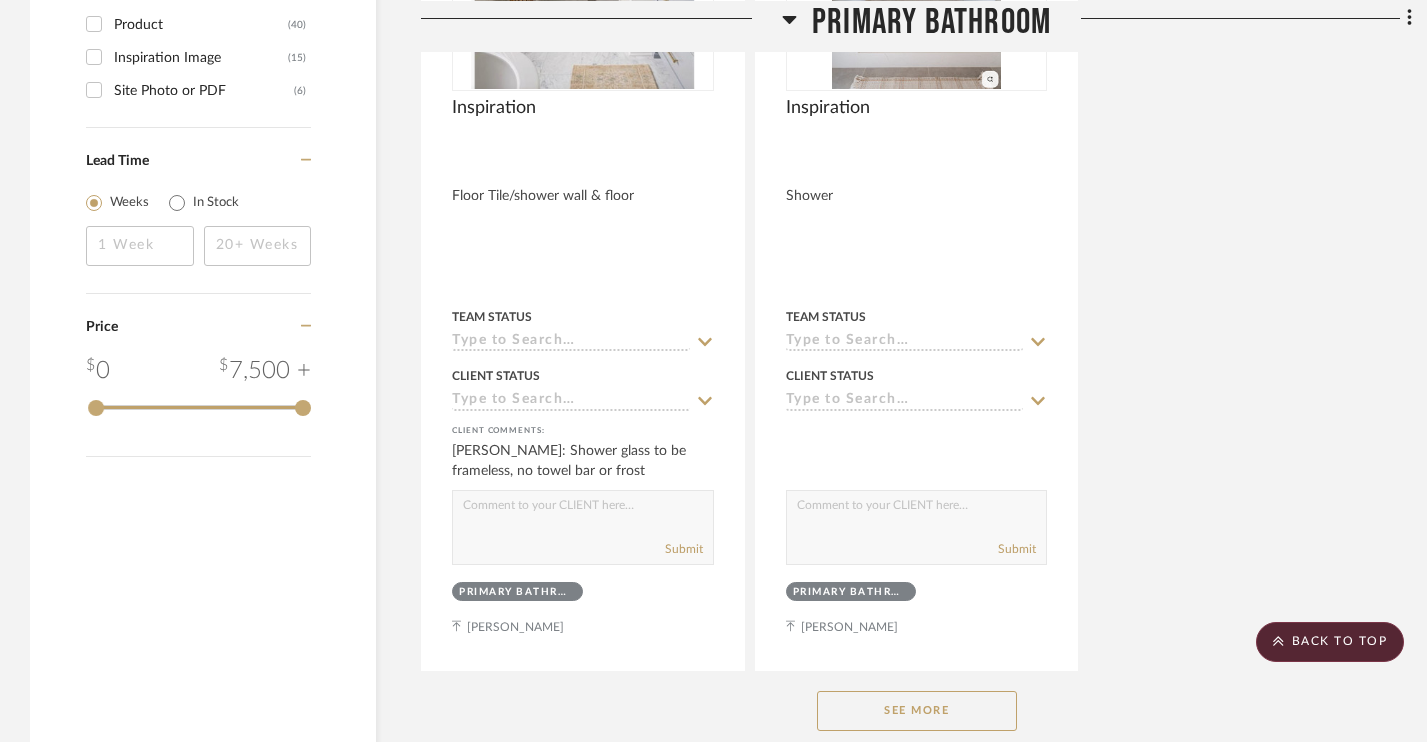 click on "See More" 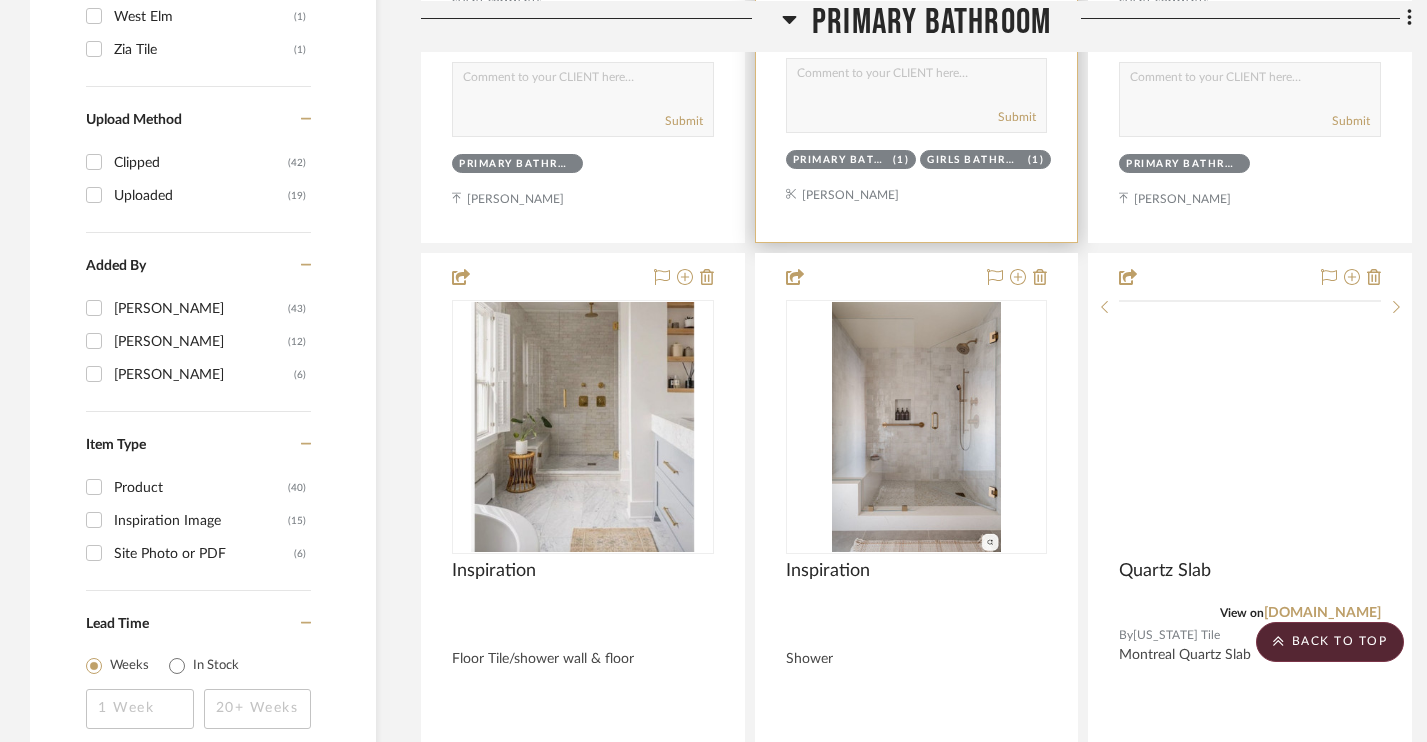 scroll, scrollTop: 2165, scrollLeft: 0, axis: vertical 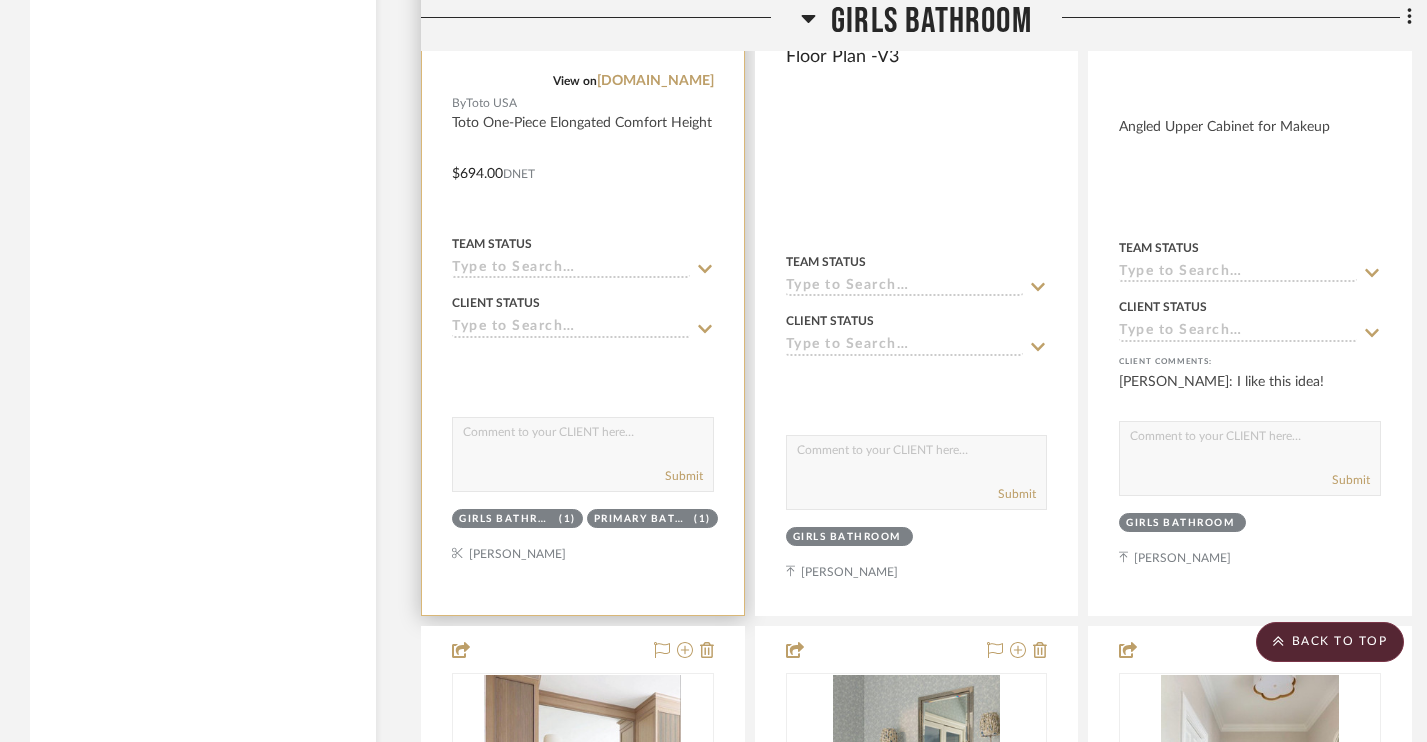 type 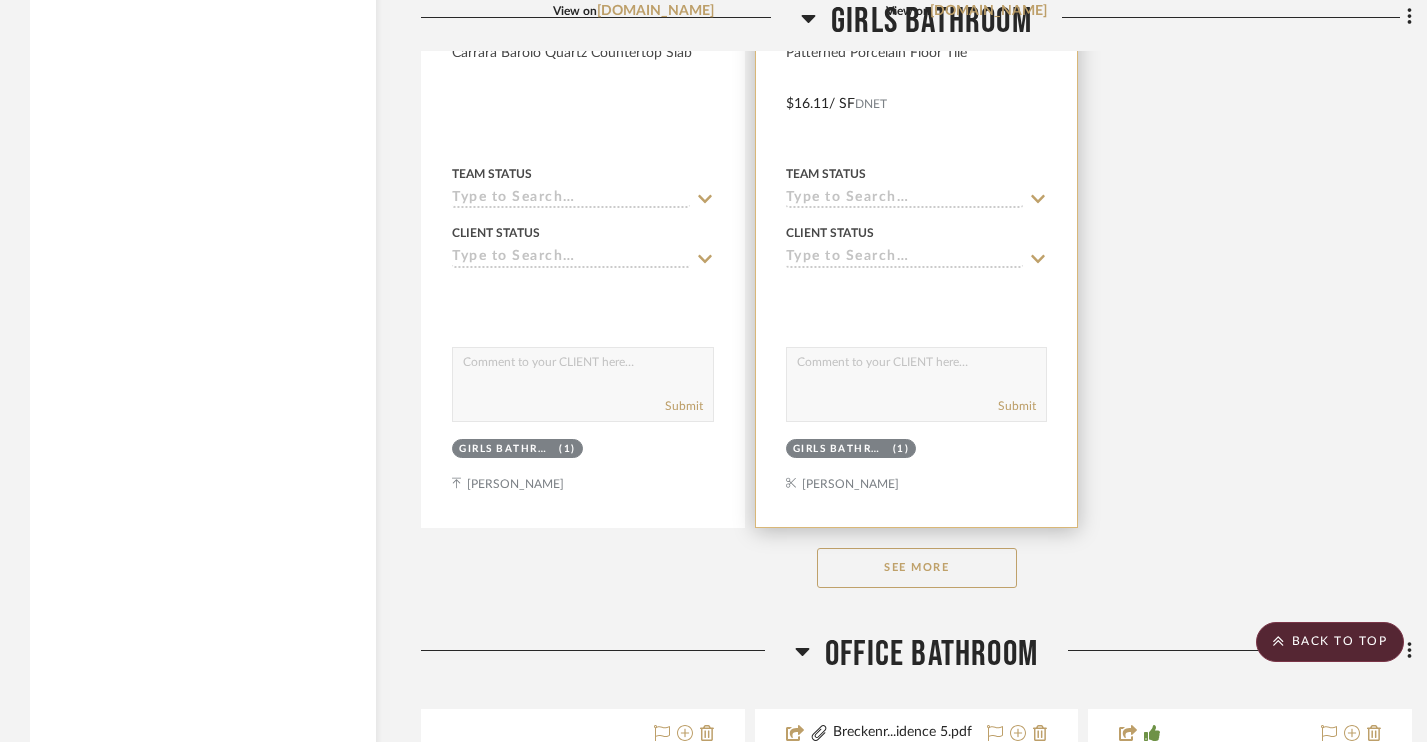 scroll, scrollTop: 9229, scrollLeft: 0, axis: vertical 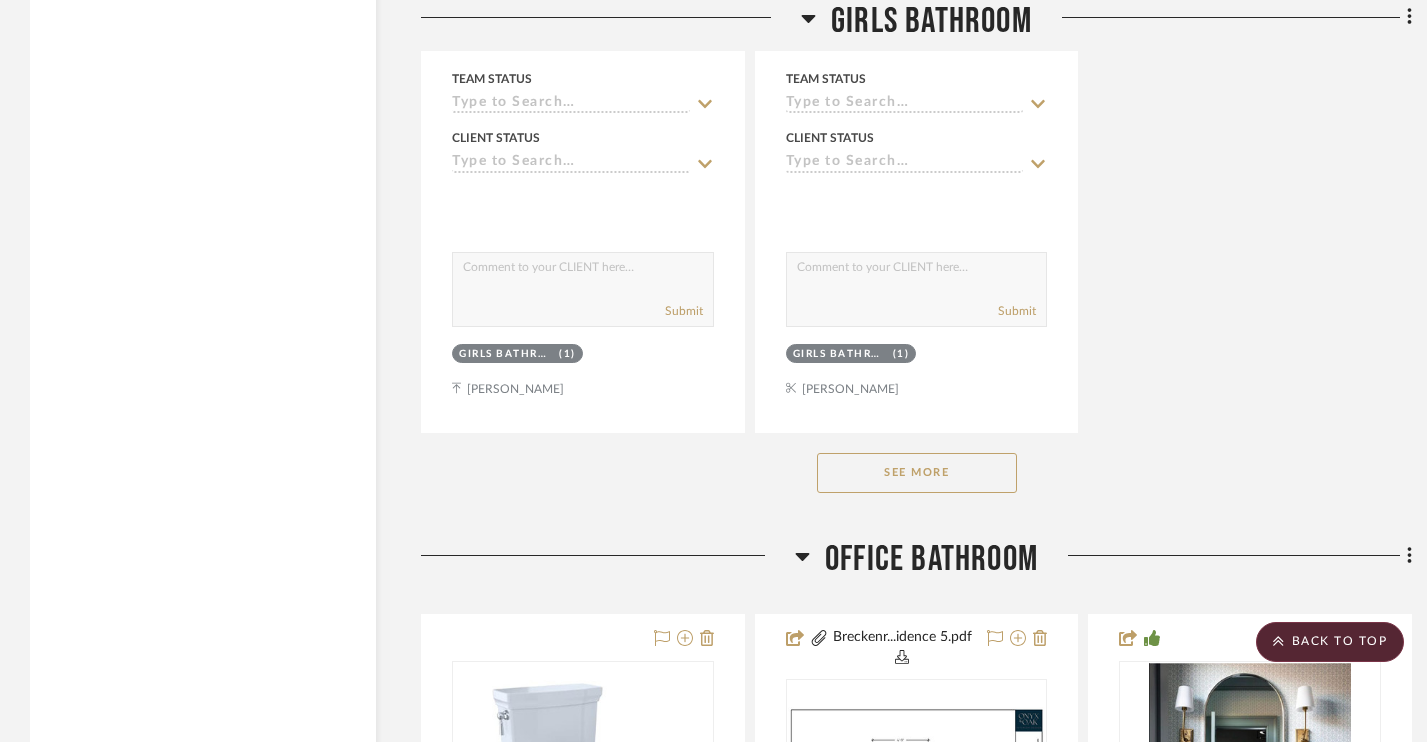 click on "See More" 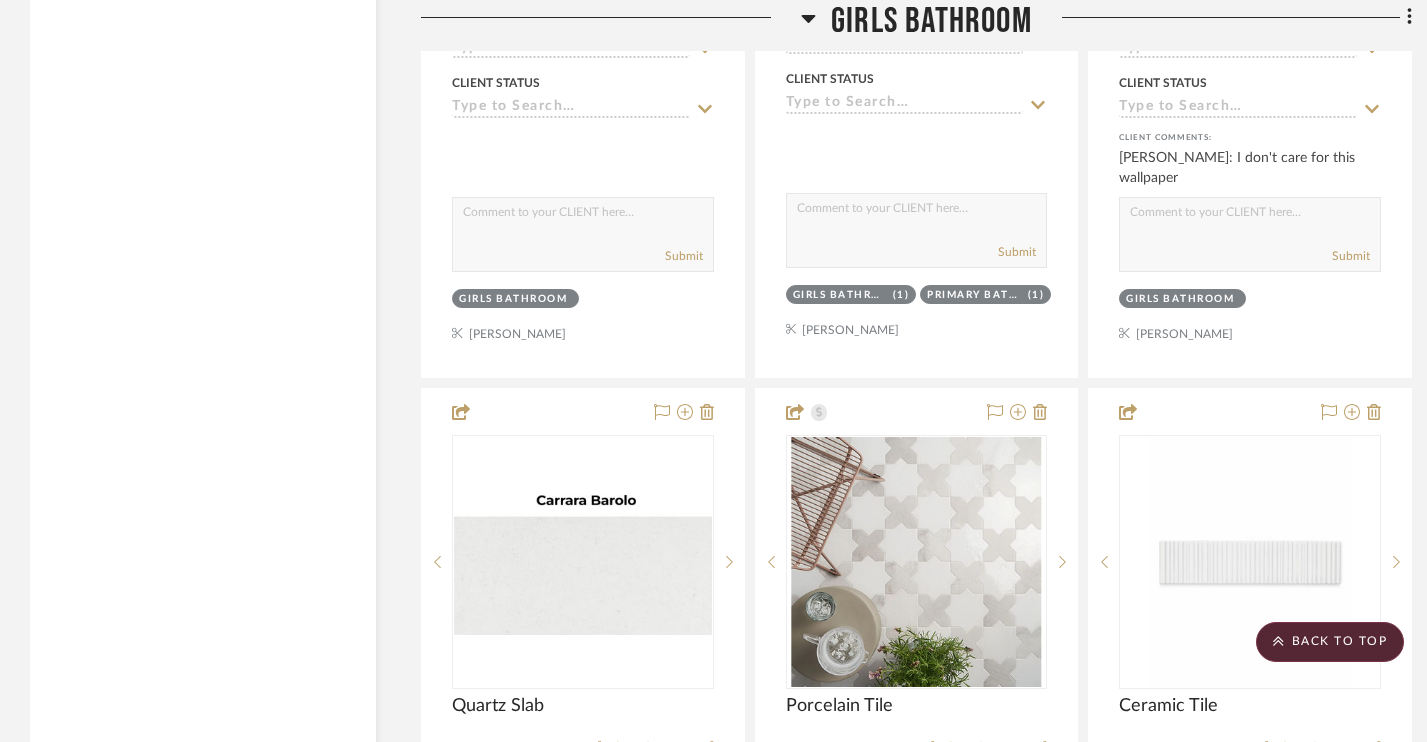 scroll, scrollTop: 8402, scrollLeft: 0, axis: vertical 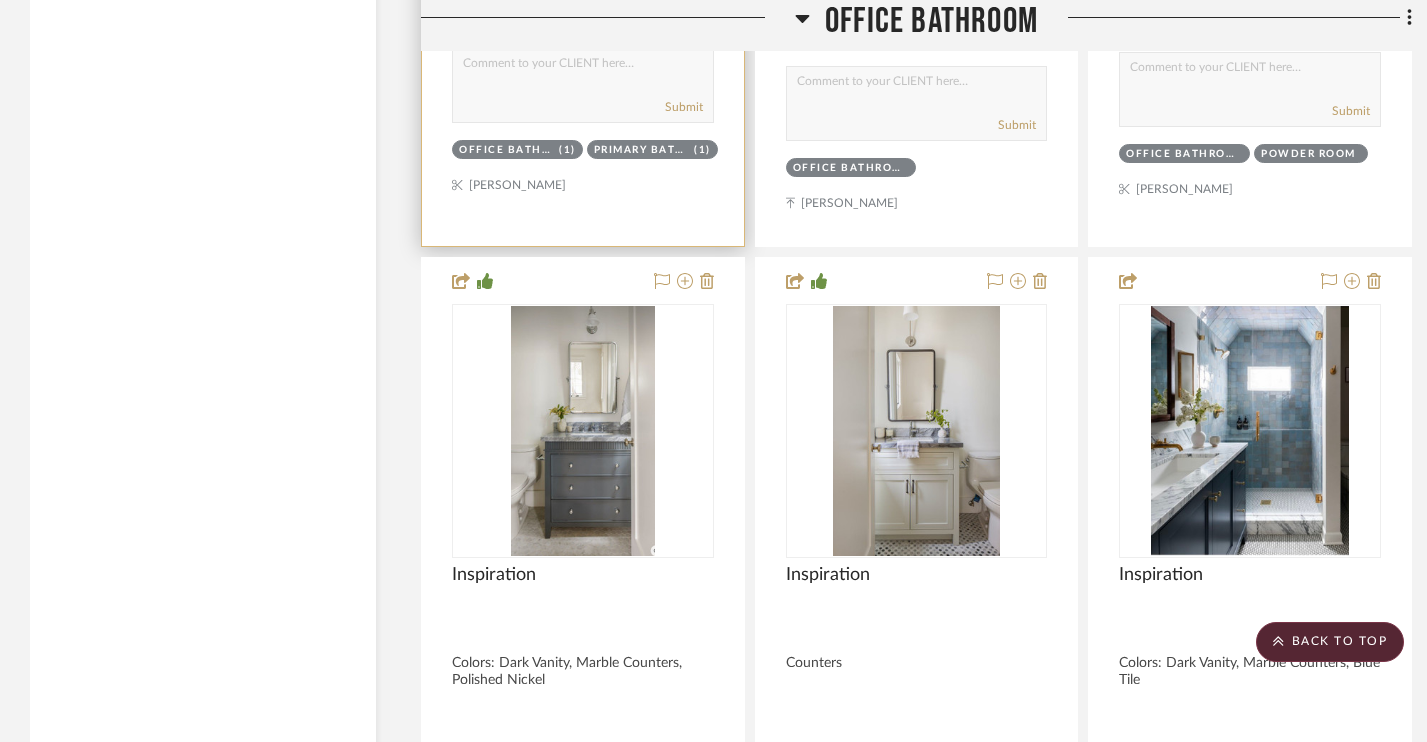 type 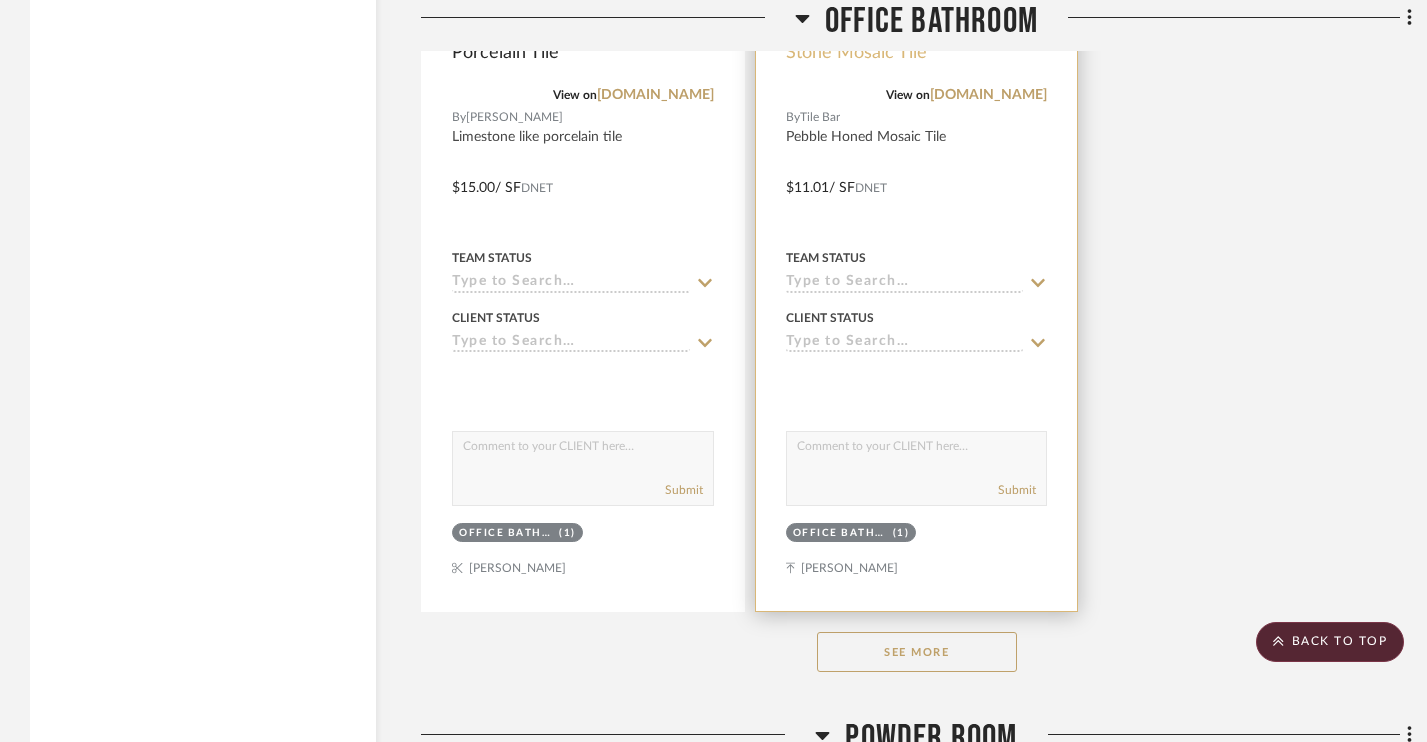 scroll, scrollTop: 15473, scrollLeft: 0, axis: vertical 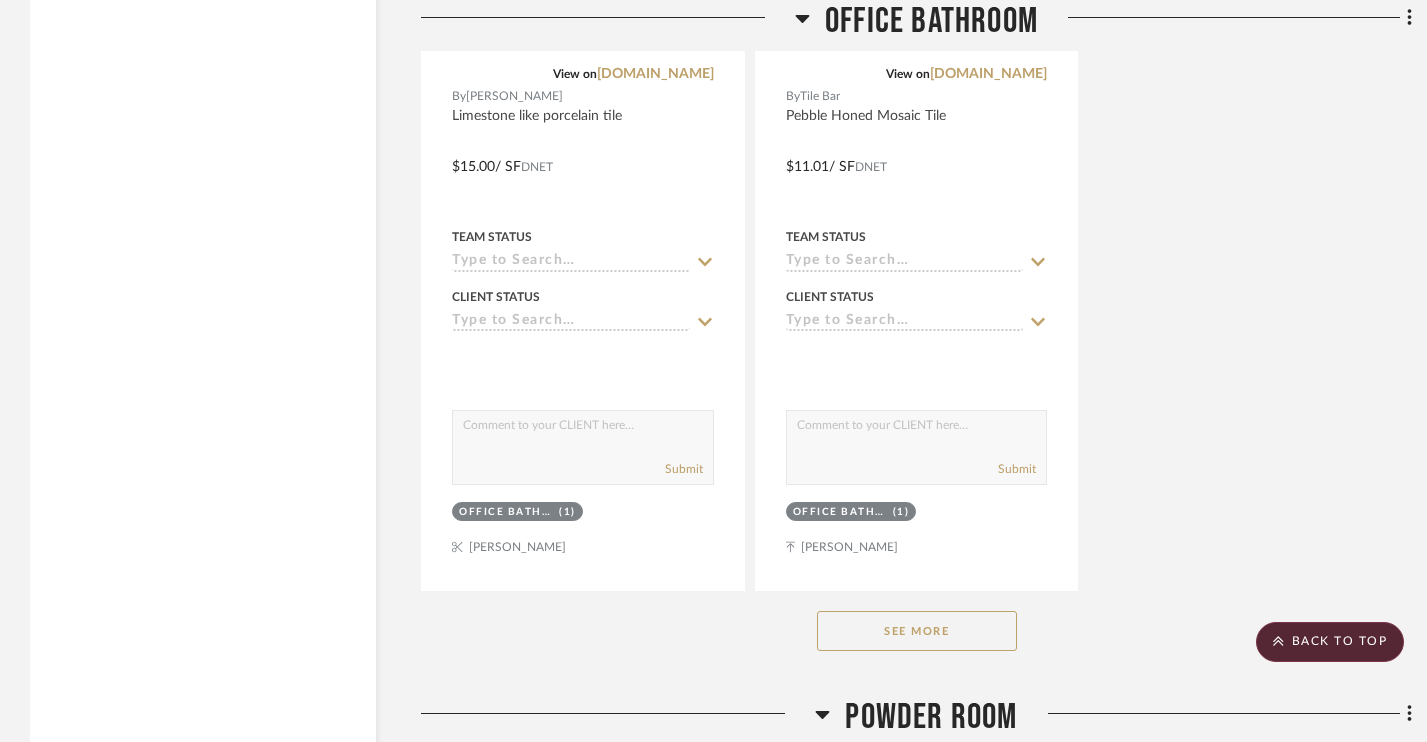click on "See More" 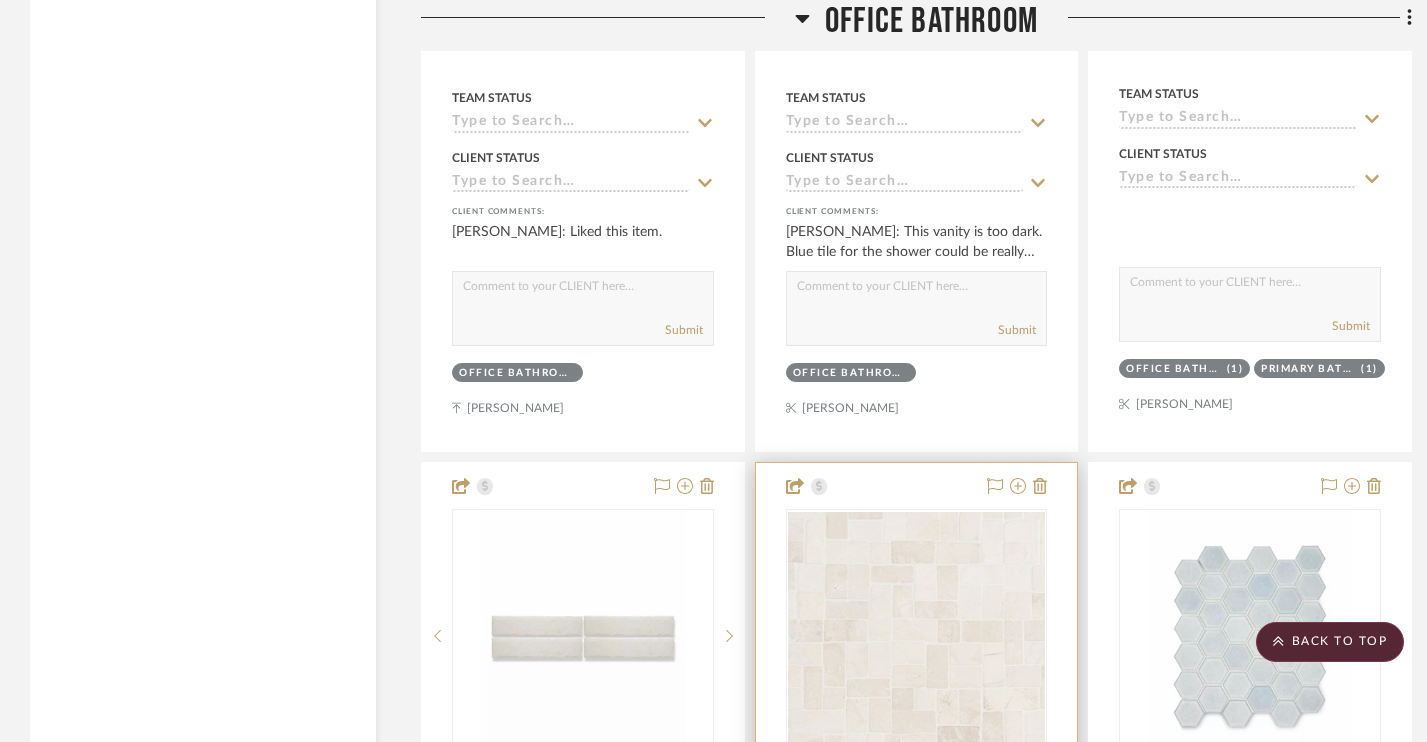 scroll, scrollTop: 14847, scrollLeft: 0, axis: vertical 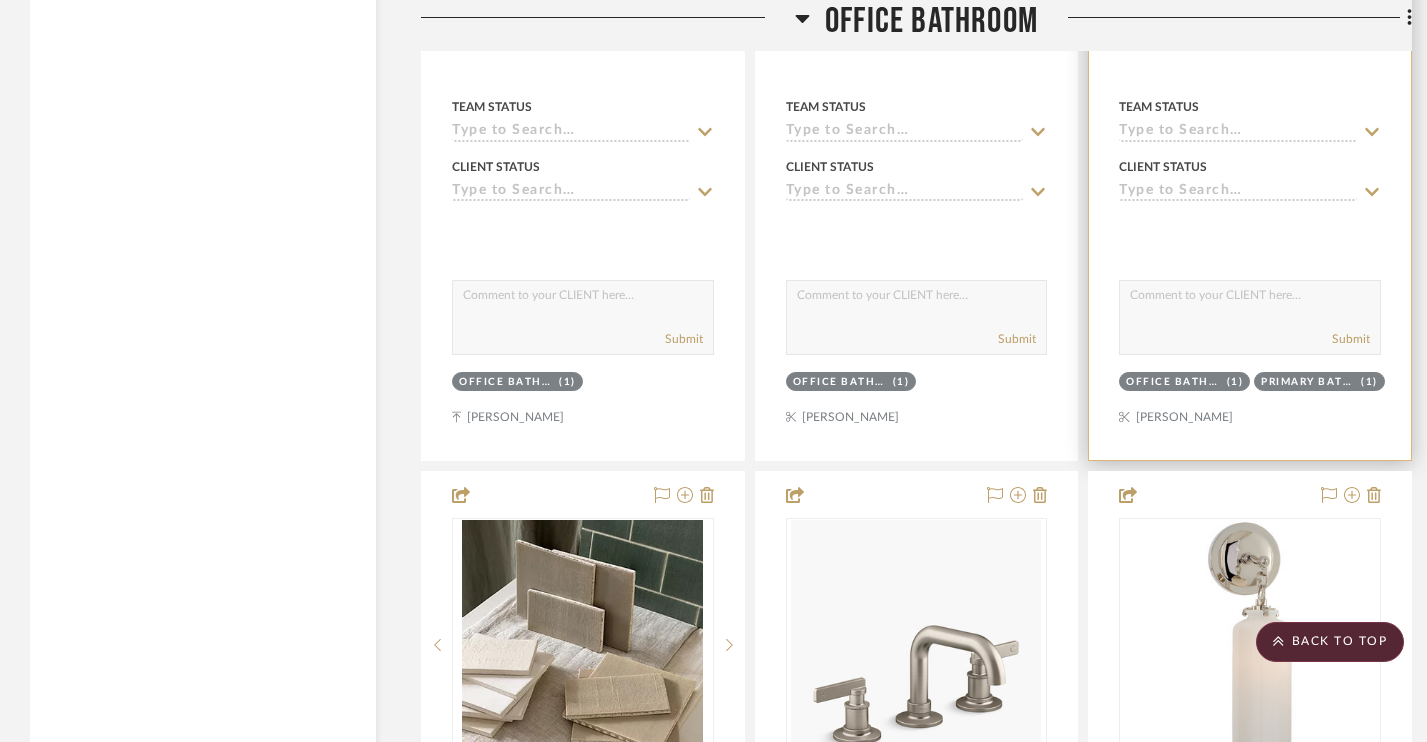 drag, startPoint x: 1321, startPoint y: 407, endPoint x: 1381, endPoint y: 550, distance: 155.0774 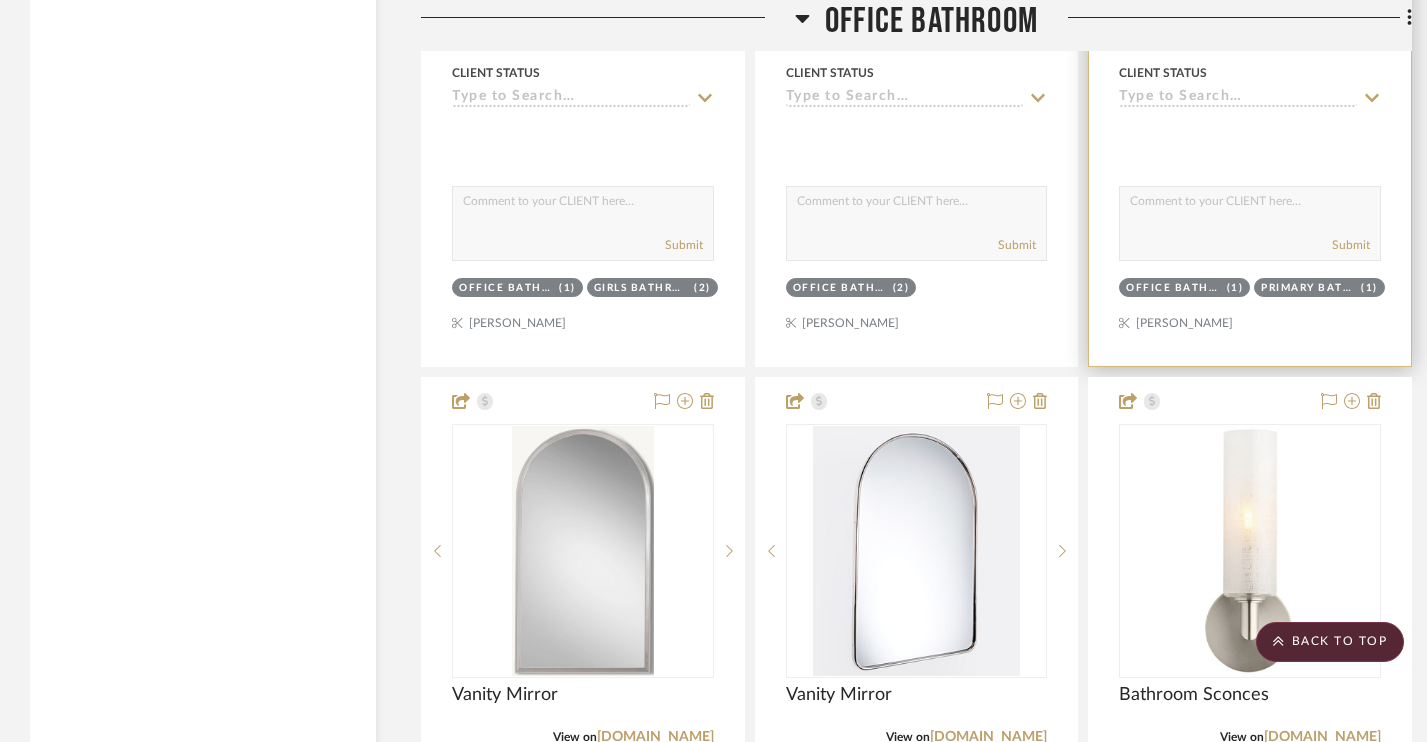 scroll, scrollTop: 16628, scrollLeft: 0, axis: vertical 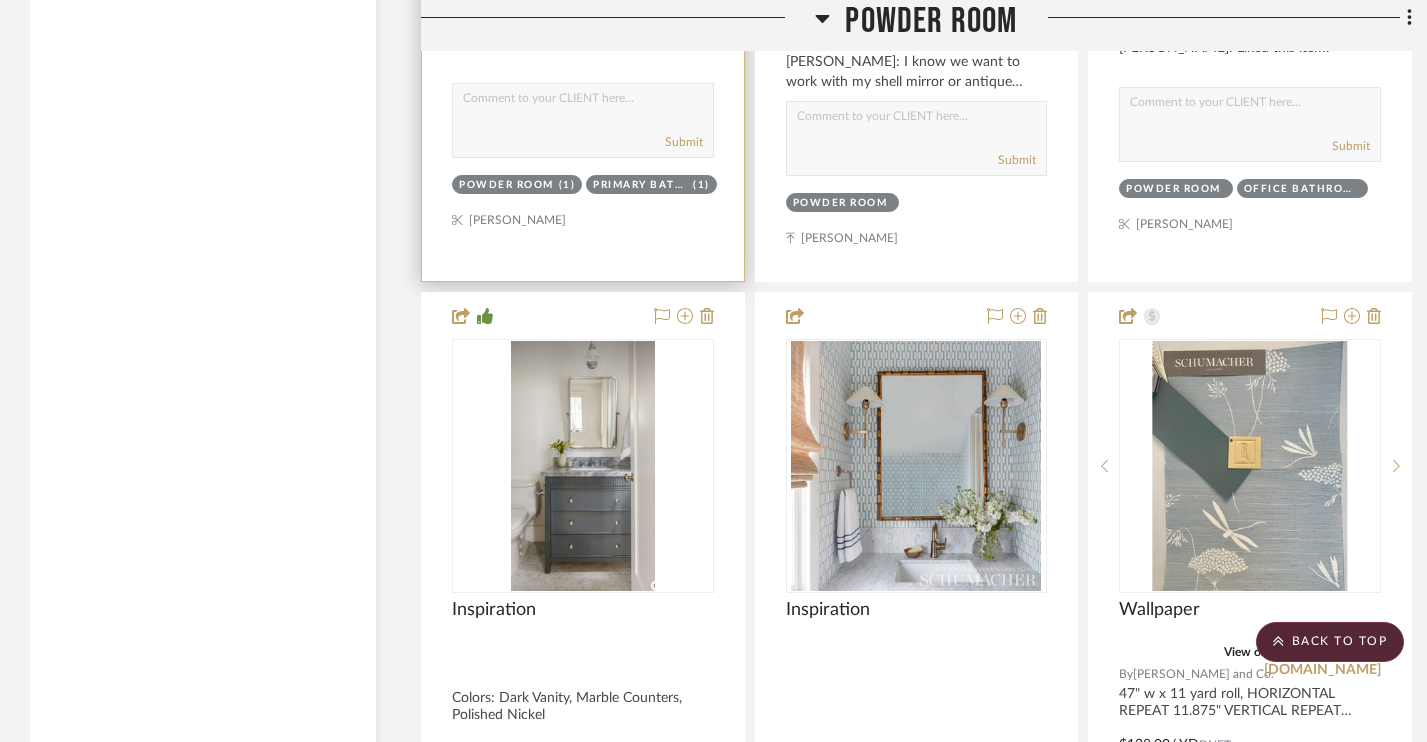 type 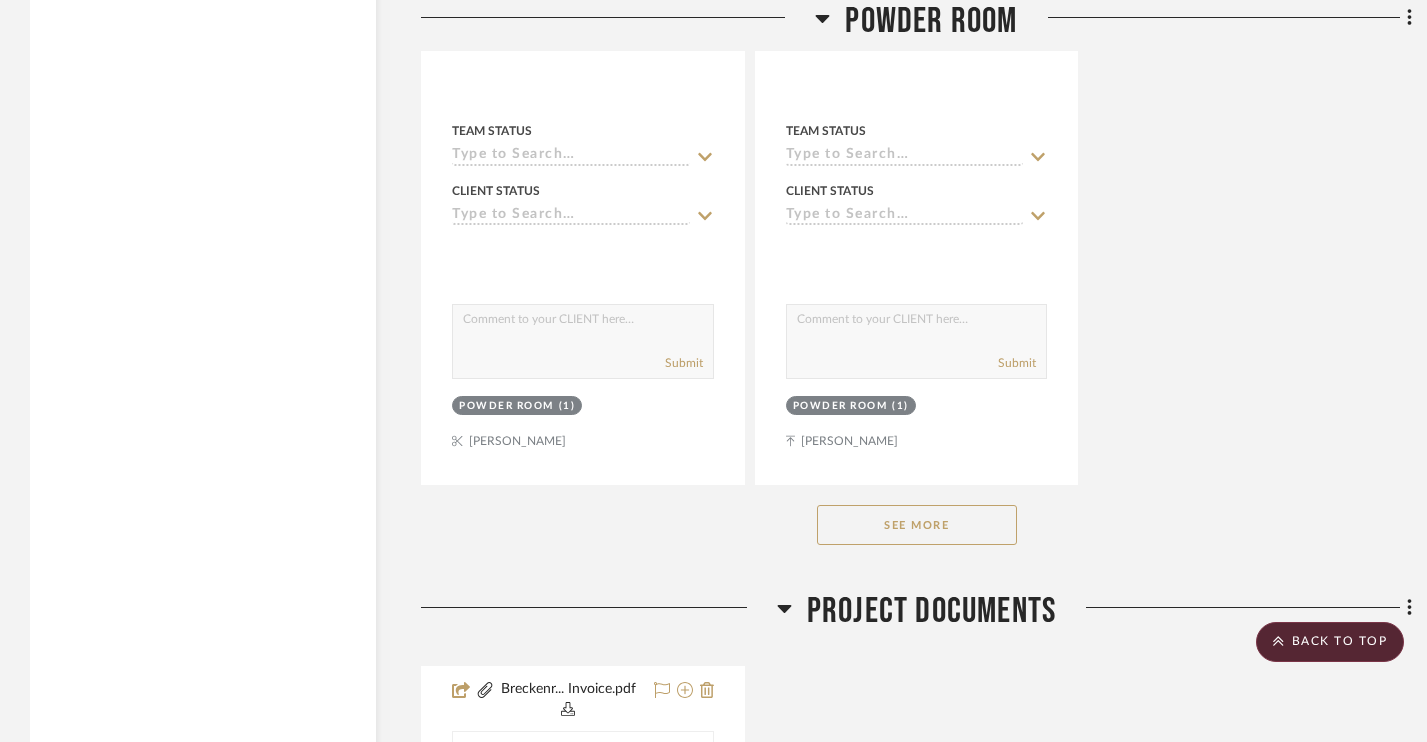 scroll, scrollTop: 20205, scrollLeft: 0, axis: vertical 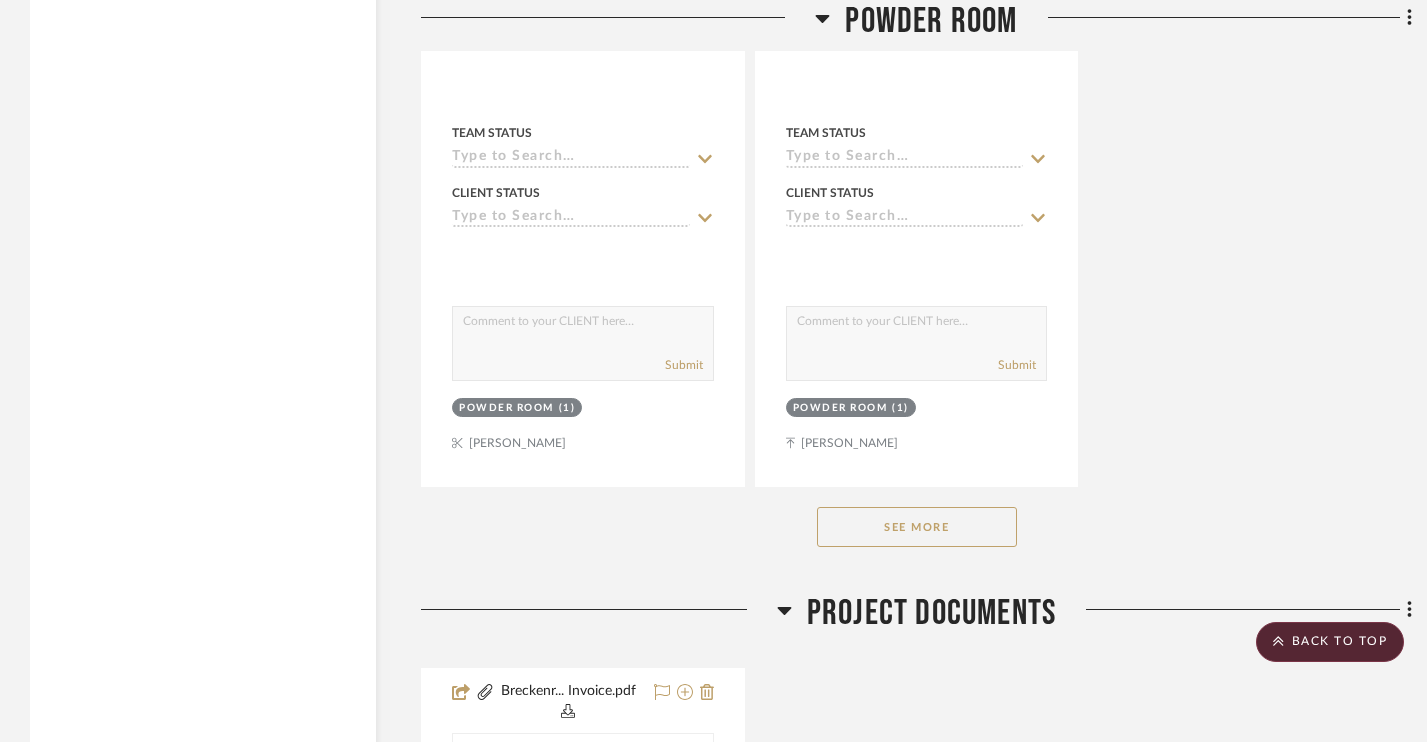 click on "See More" 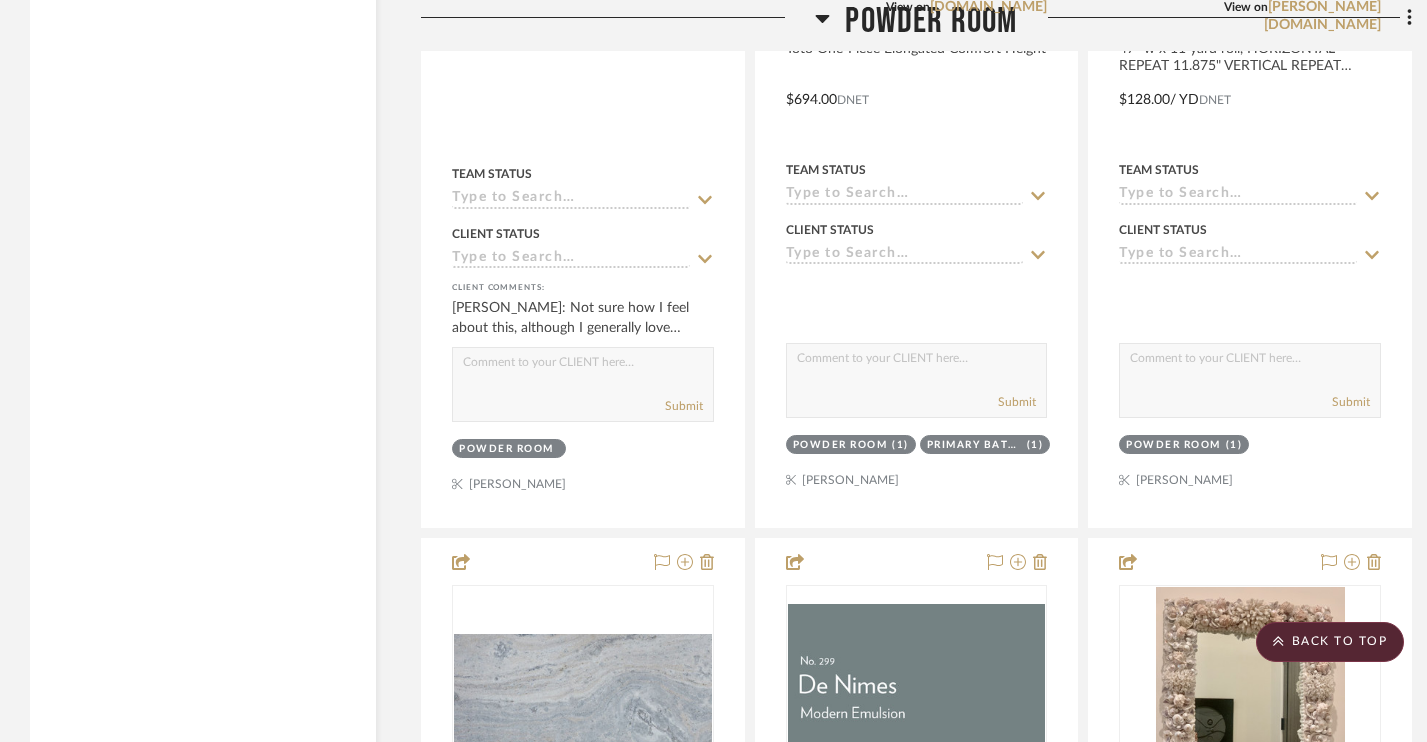 scroll, scrollTop: 19281, scrollLeft: 0, axis: vertical 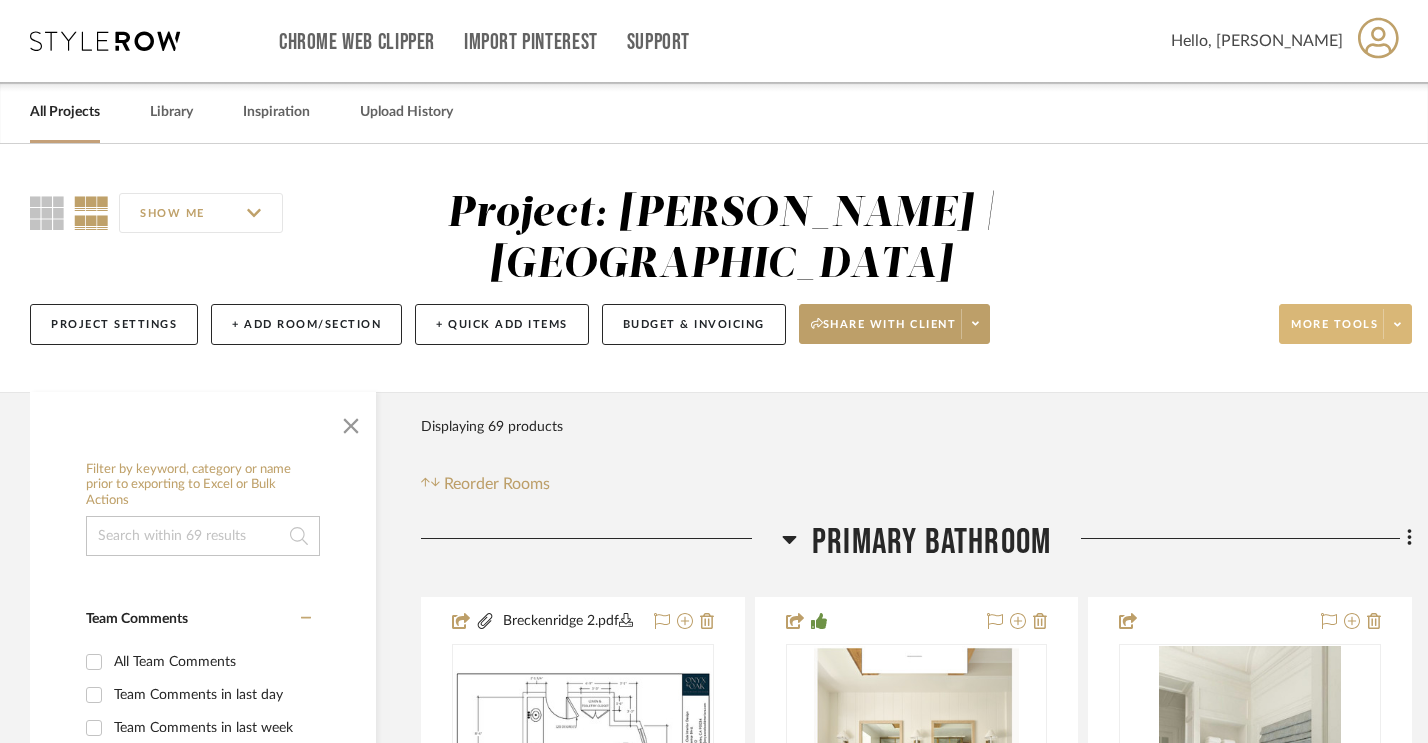 click on "More tools" 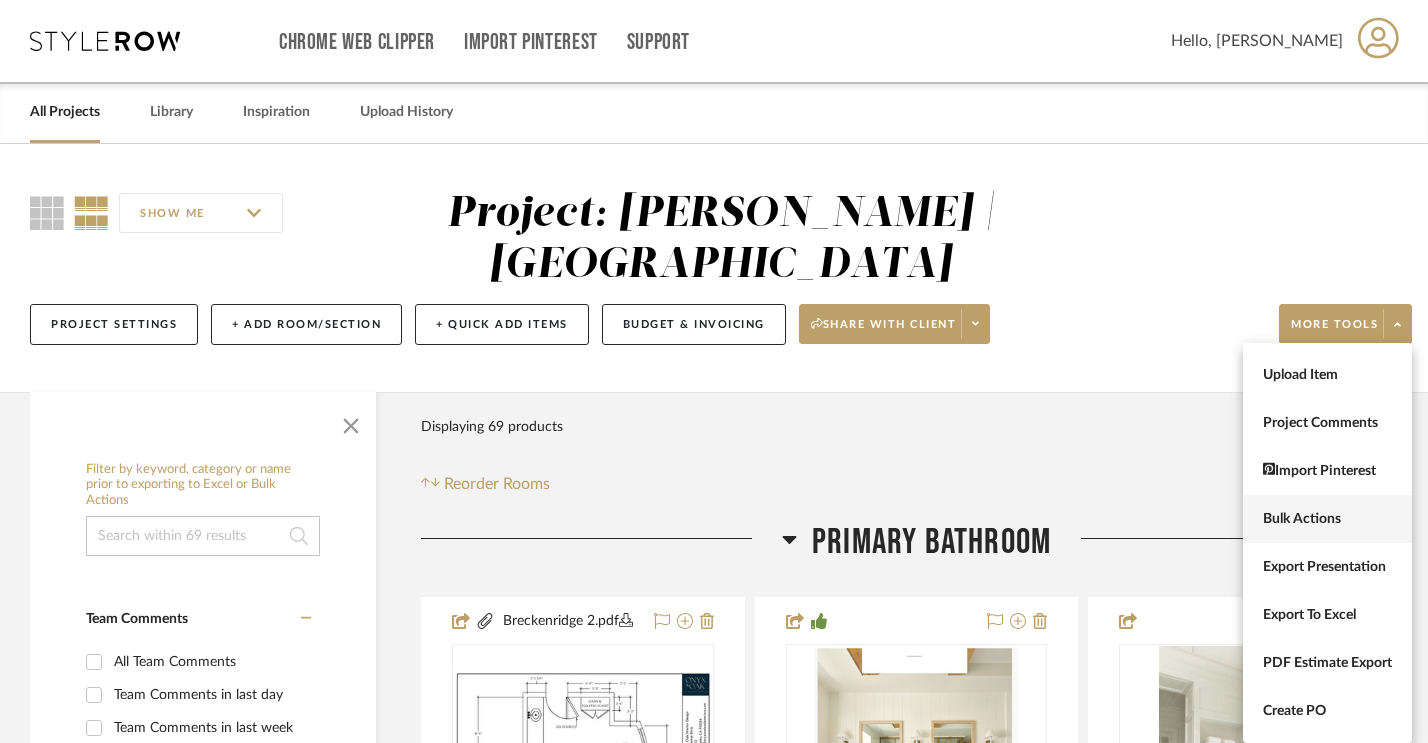 click on "Bulk Actions" at bounding box center [1327, 519] 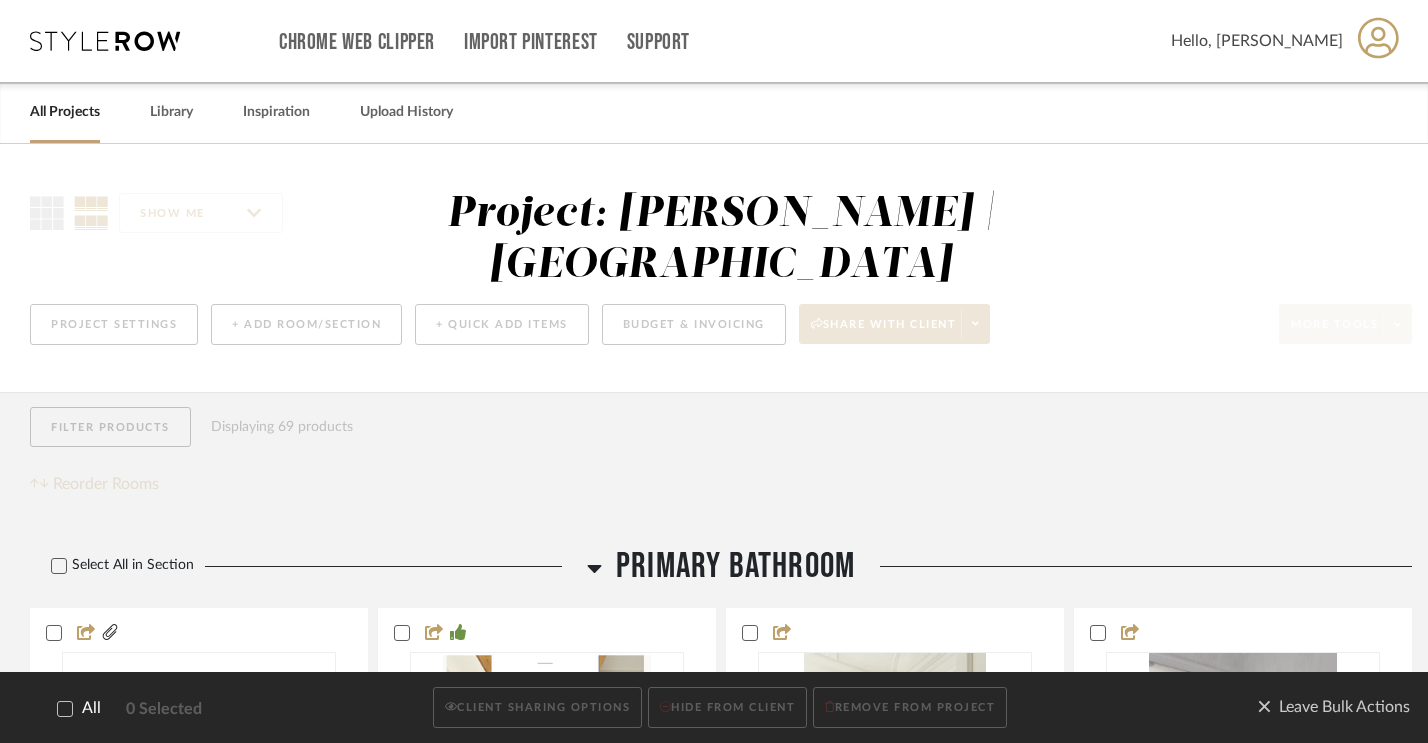 click 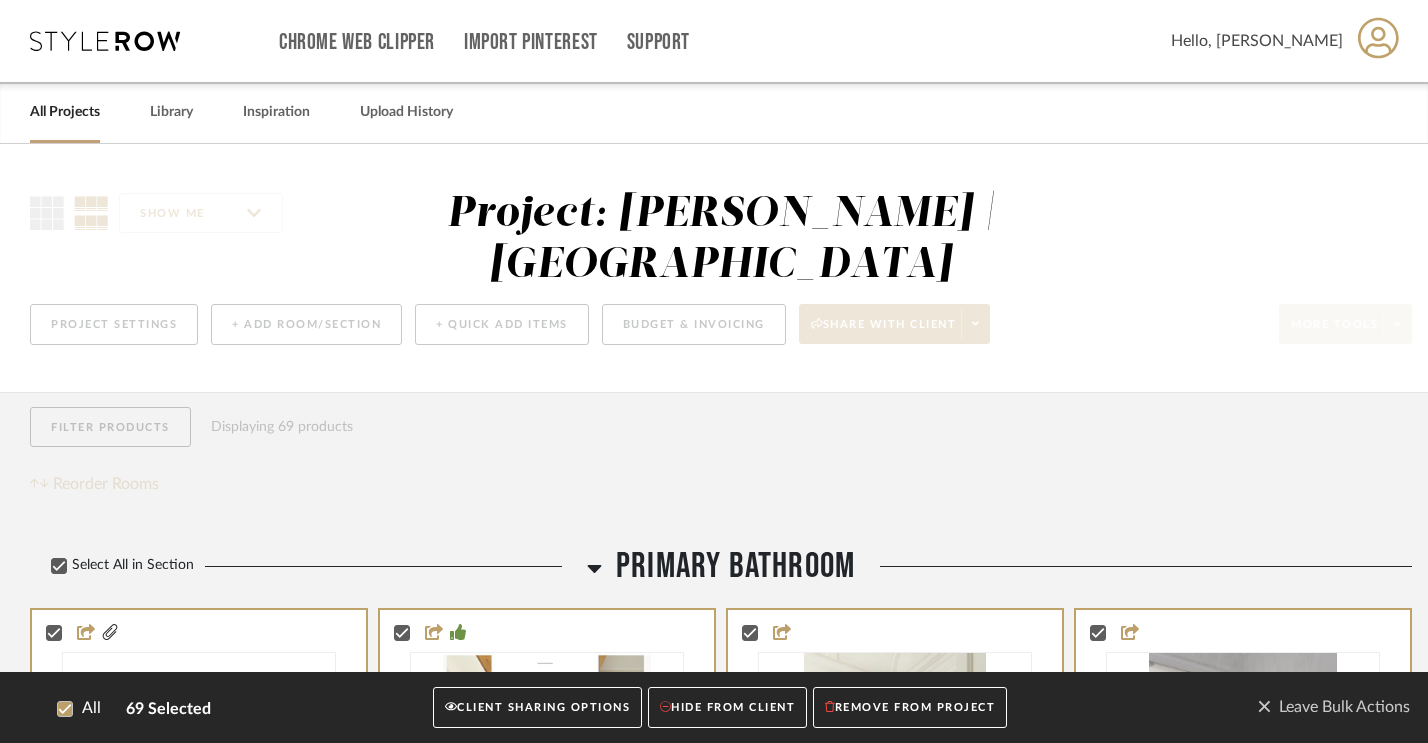 click on "CLIENT SHARING OPTIONS" 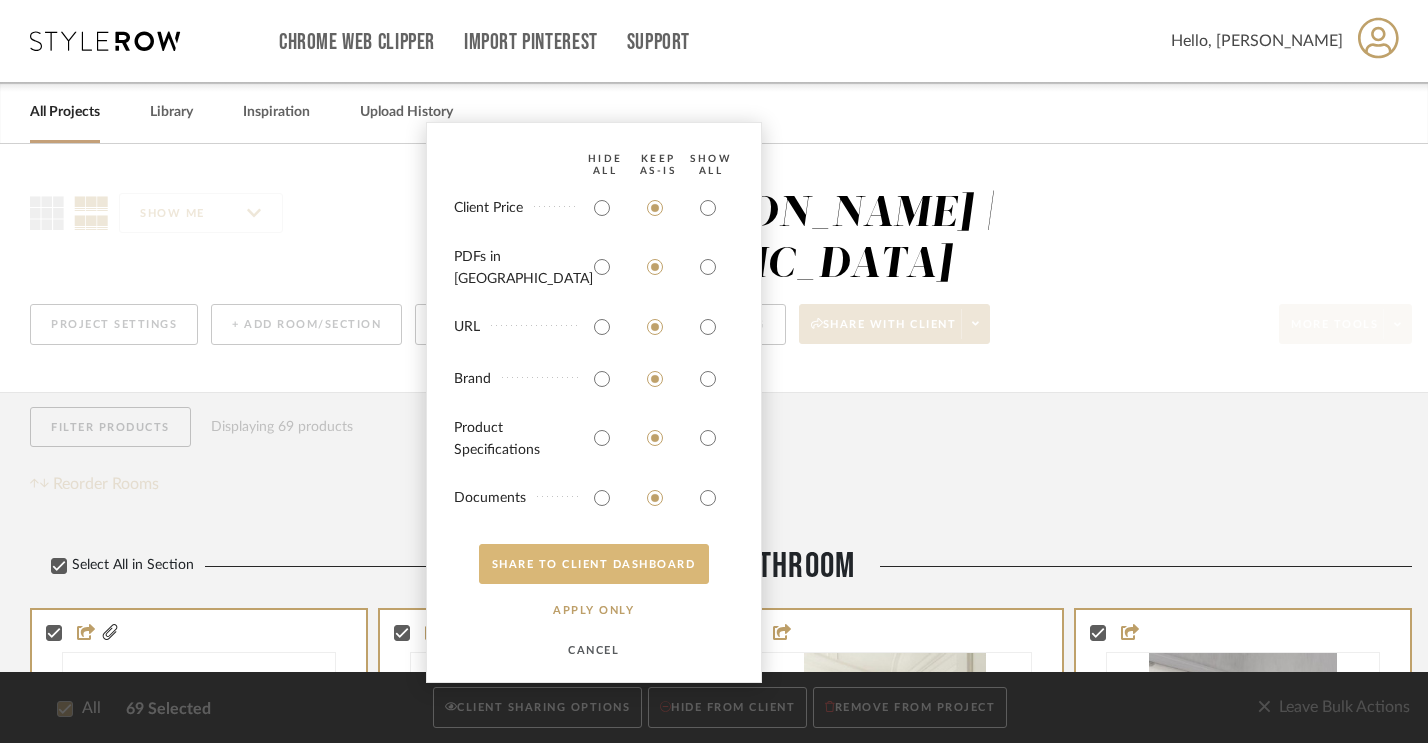 click on "SHARE TO CLIENT Dashboard" at bounding box center (594, 564) 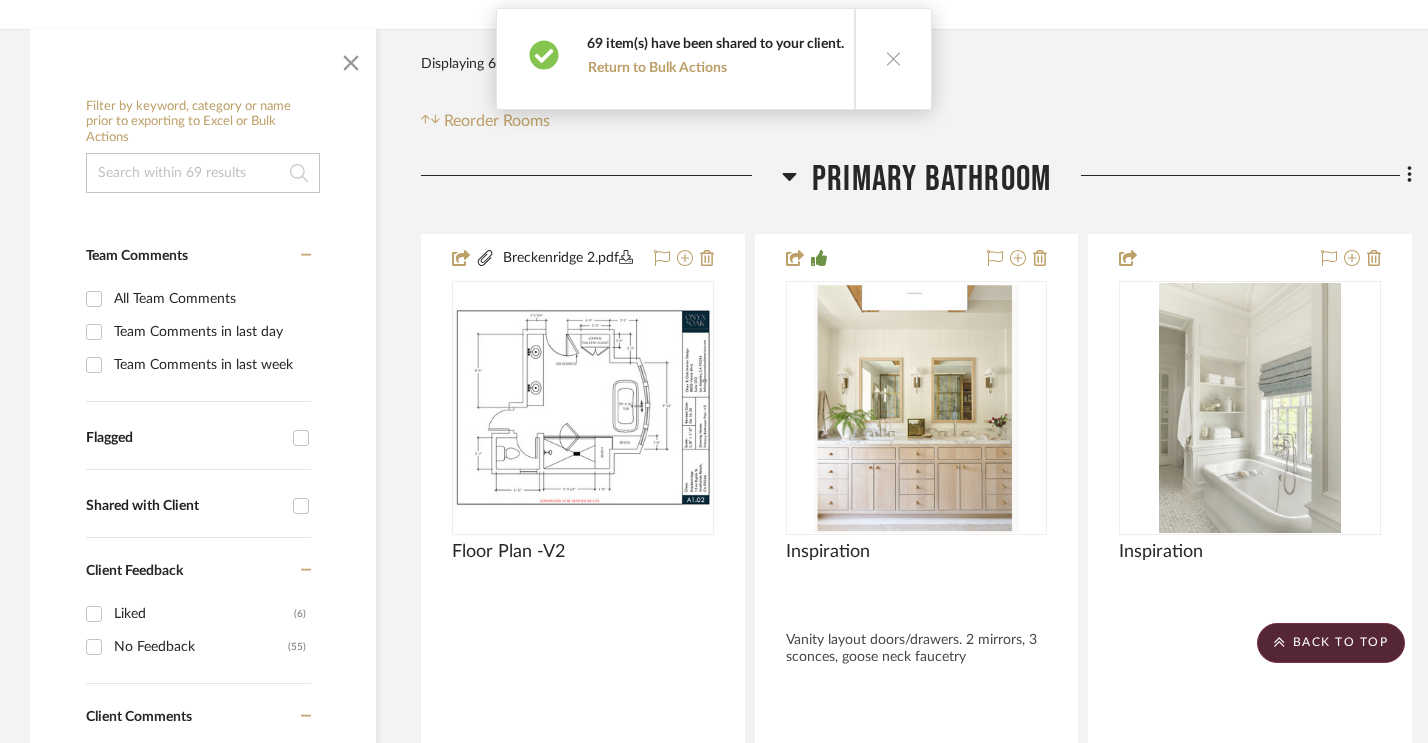 scroll, scrollTop: 0, scrollLeft: 0, axis: both 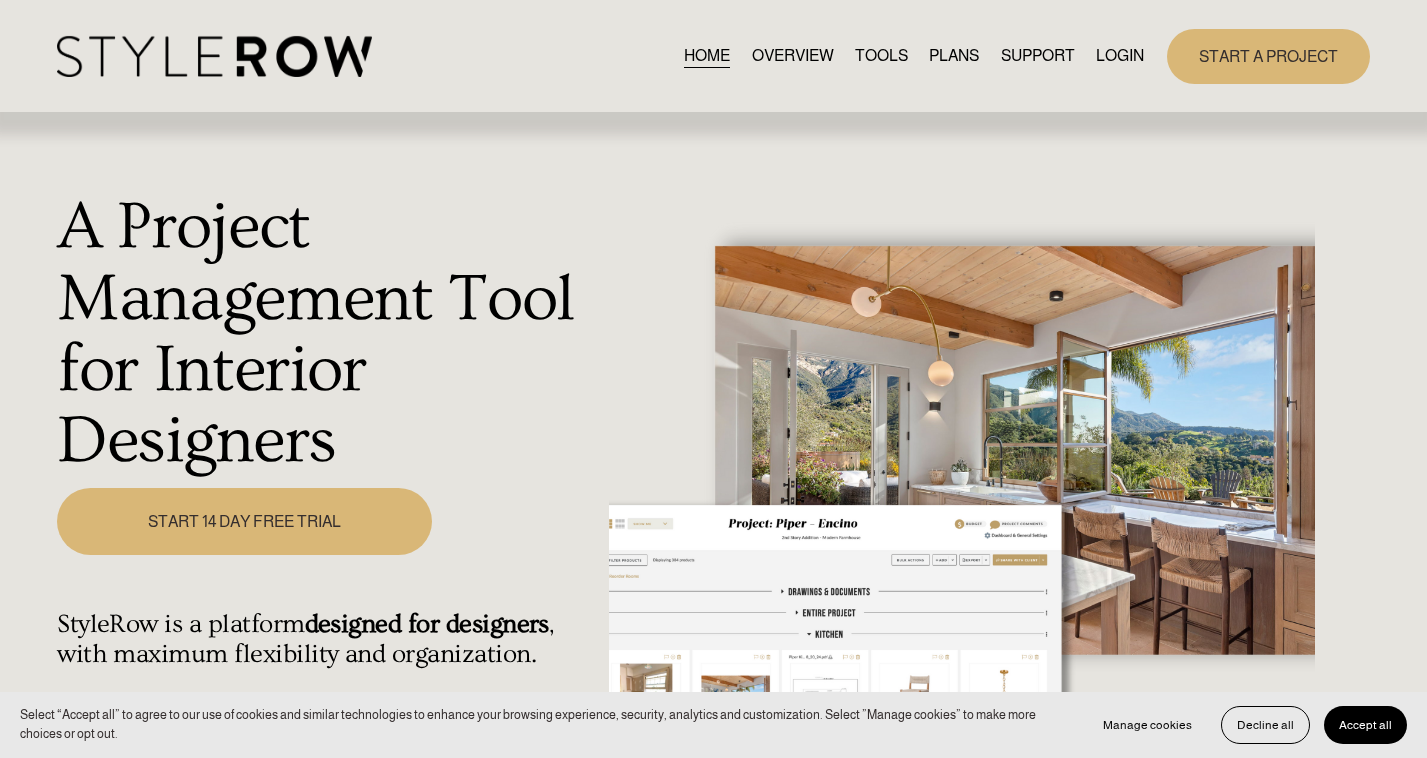 click on "LOGIN" at bounding box center (1120, 56) 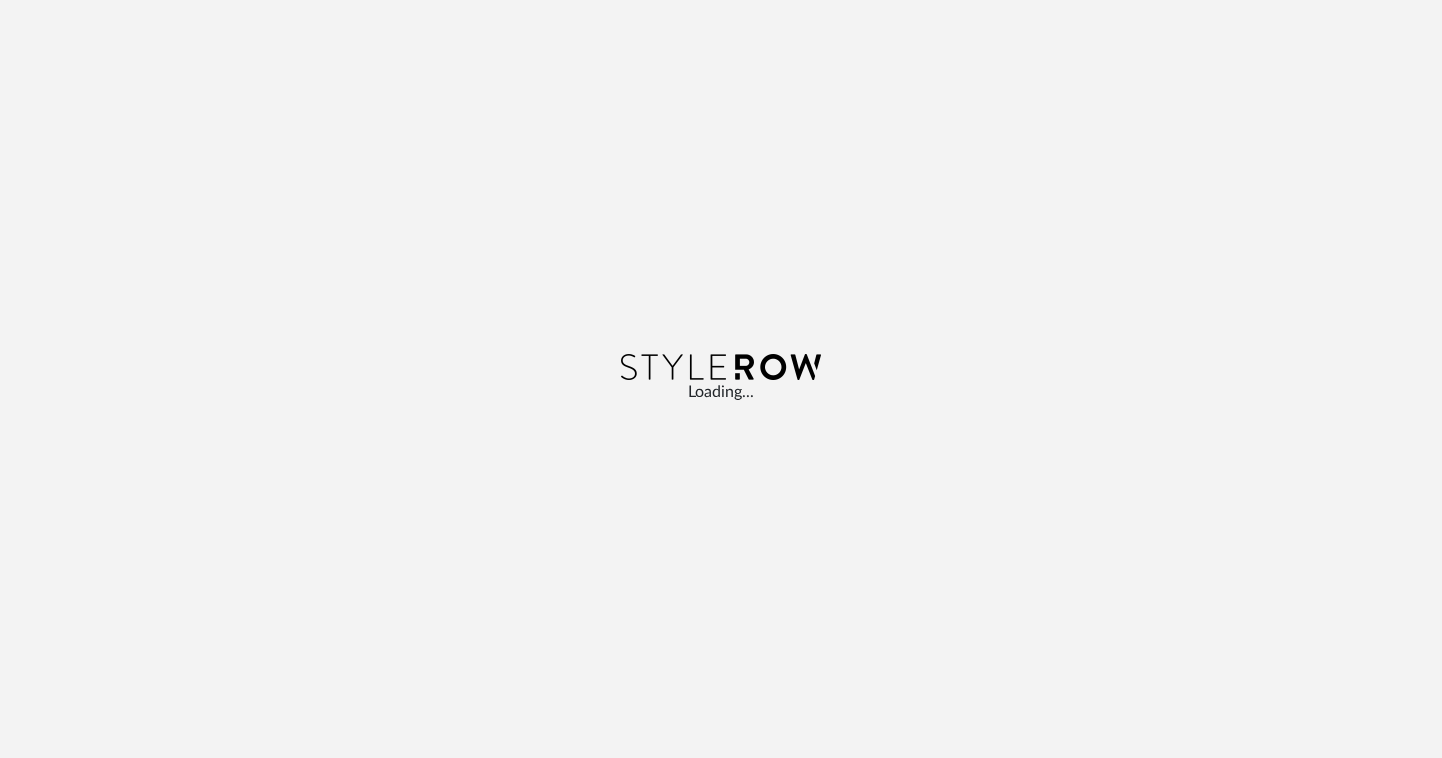 scroll, scrollTop: 0, scrollLeft: 0, axis: both 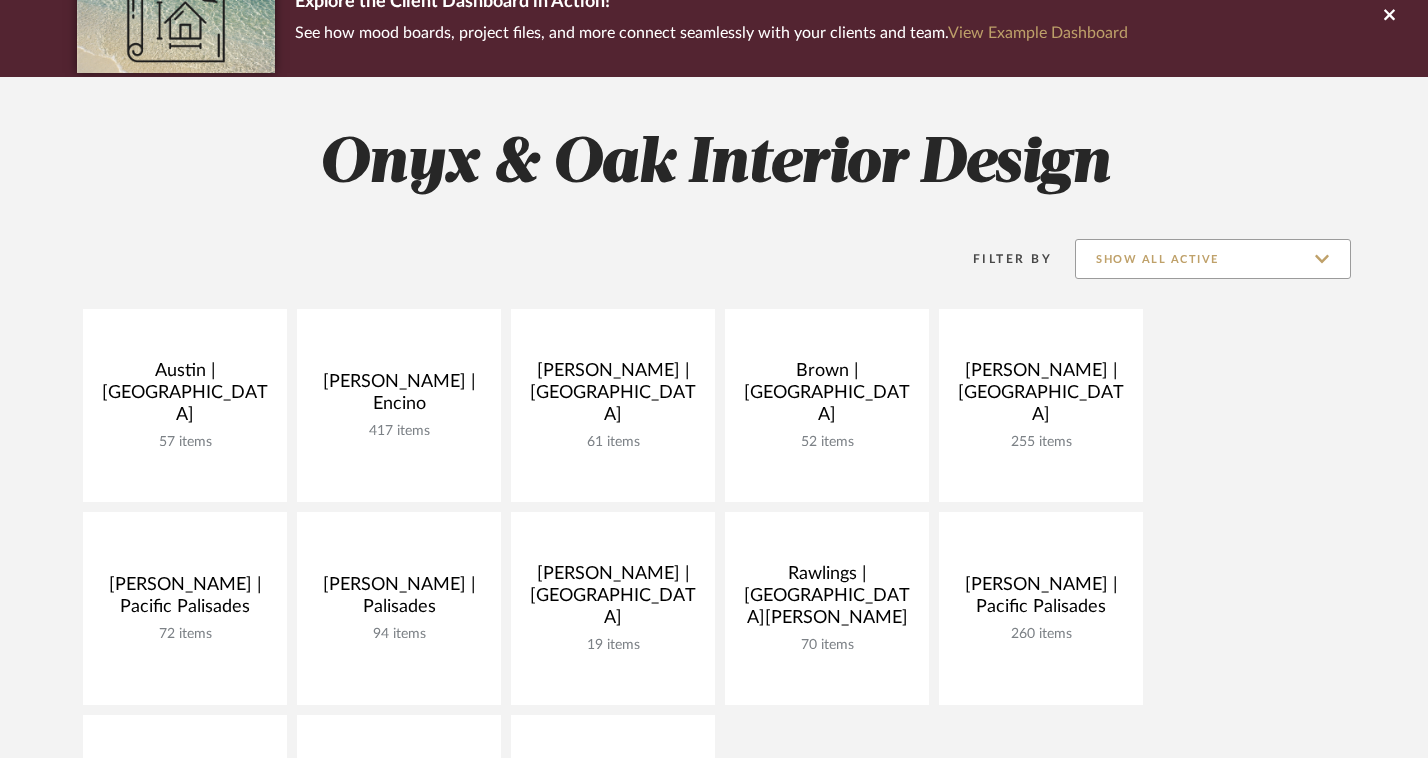 click on "Show All Active" 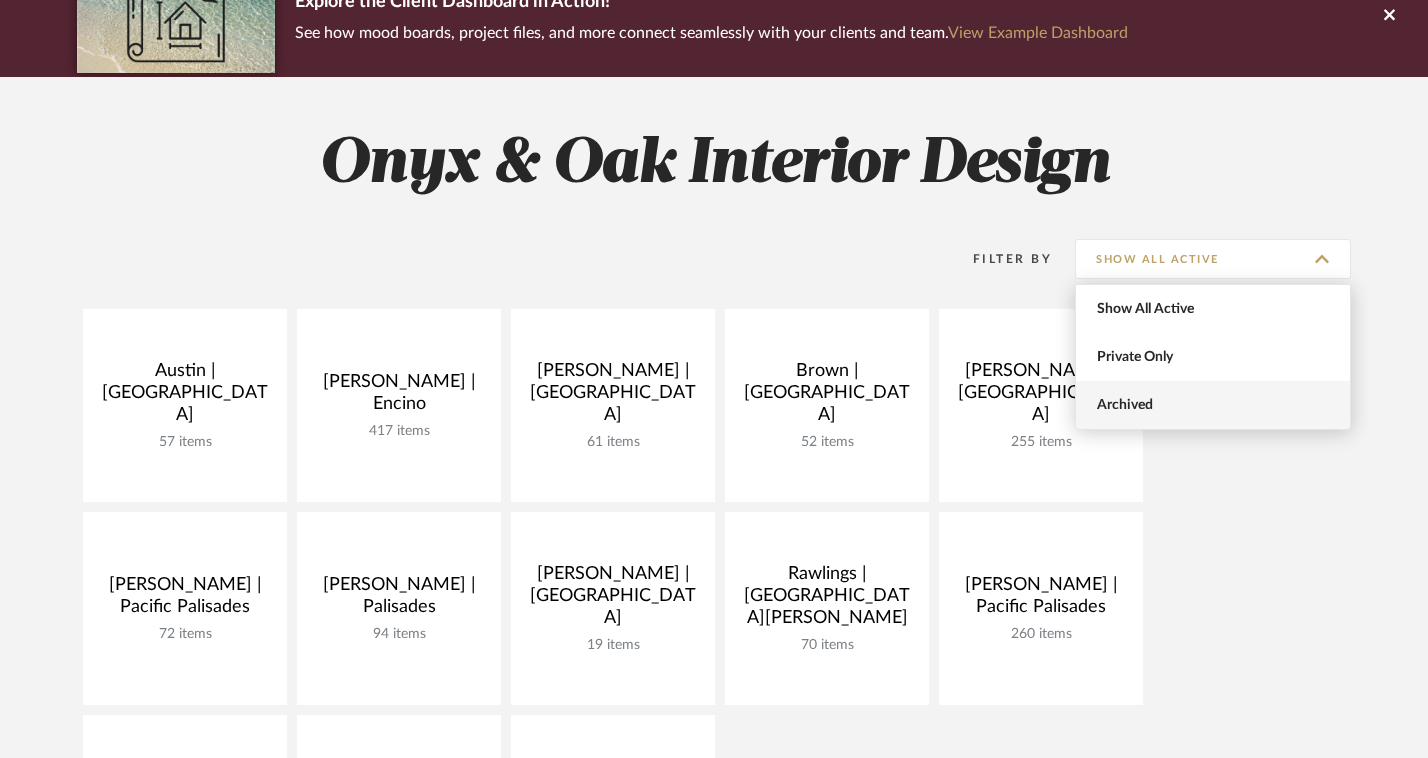 click on "Archived" at bounding box center (1213, 405) 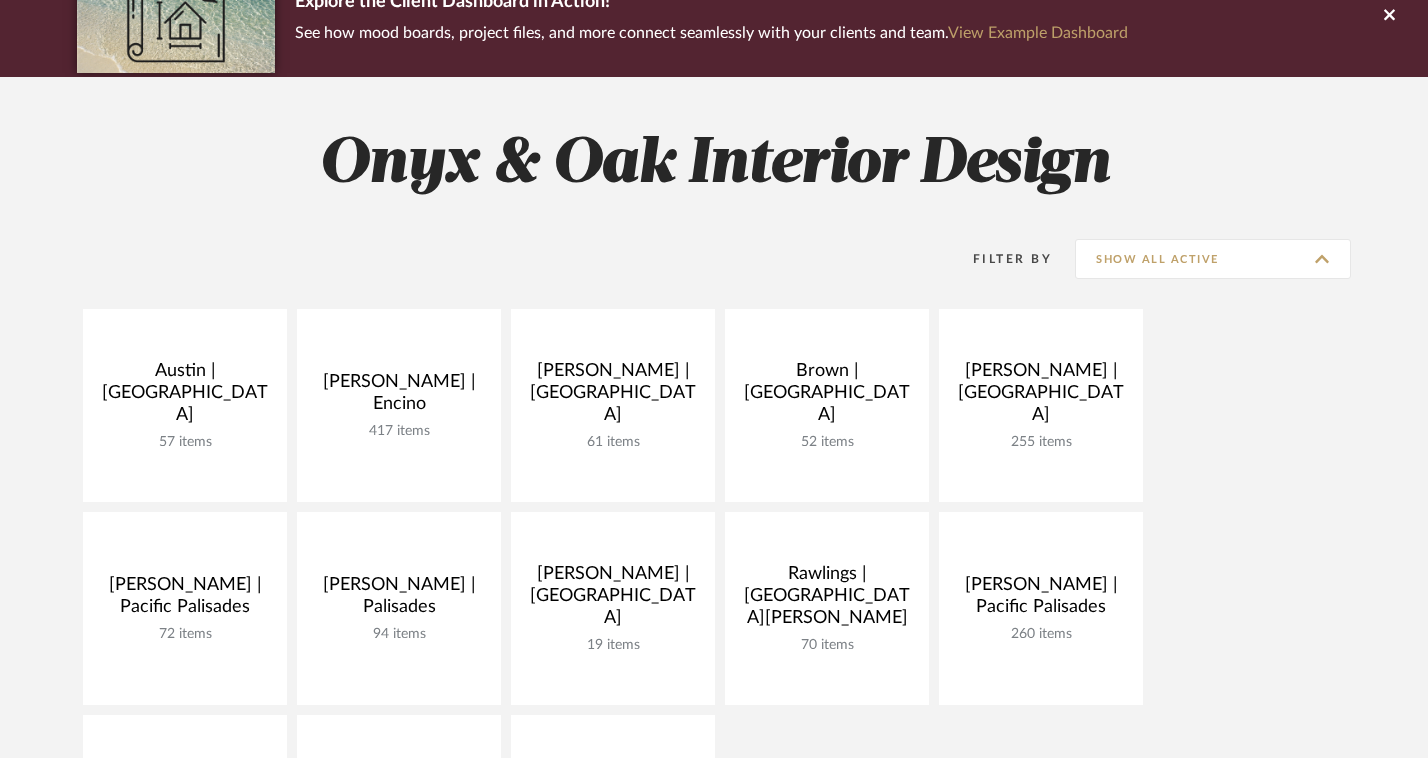 type on "Archived" 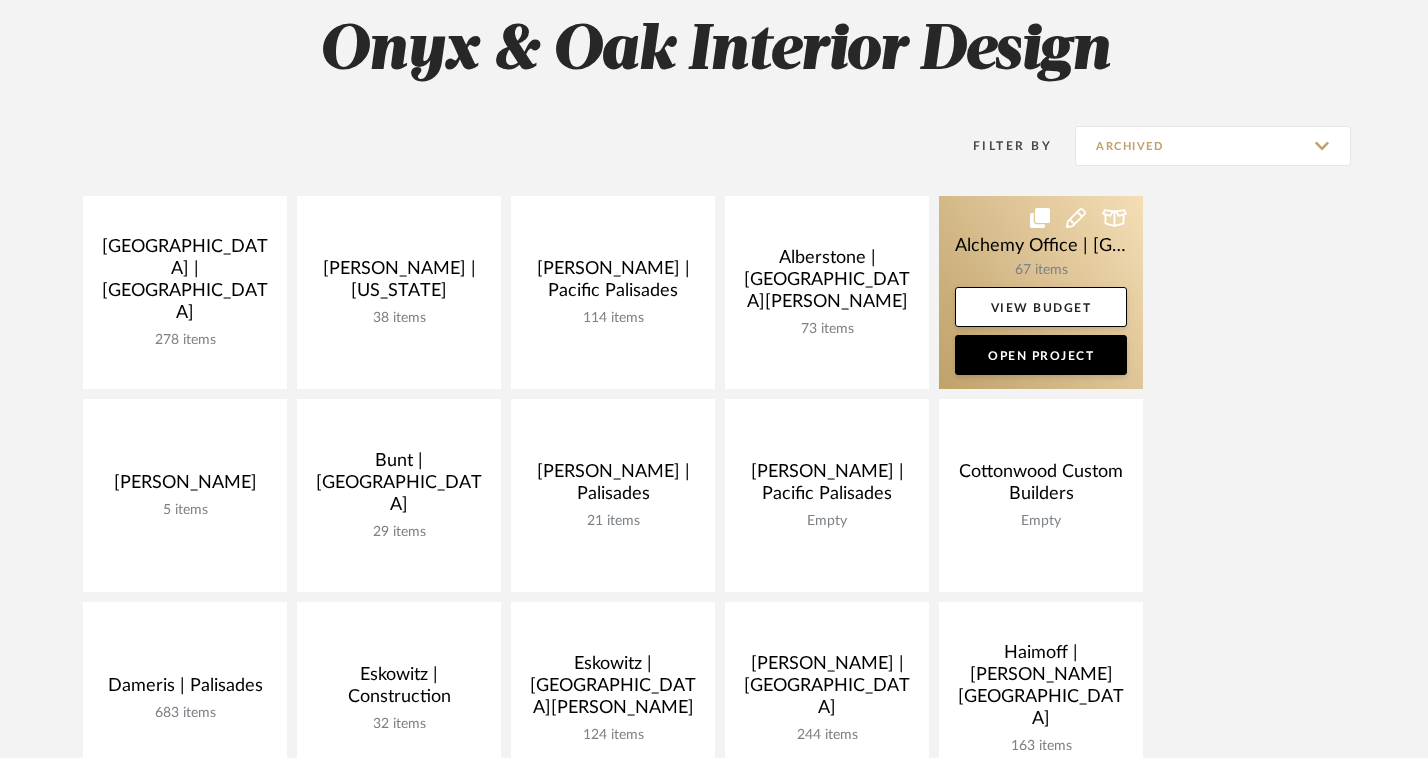 scroll, scrollTop: 467, scrollLeft: 0, axis: vertical 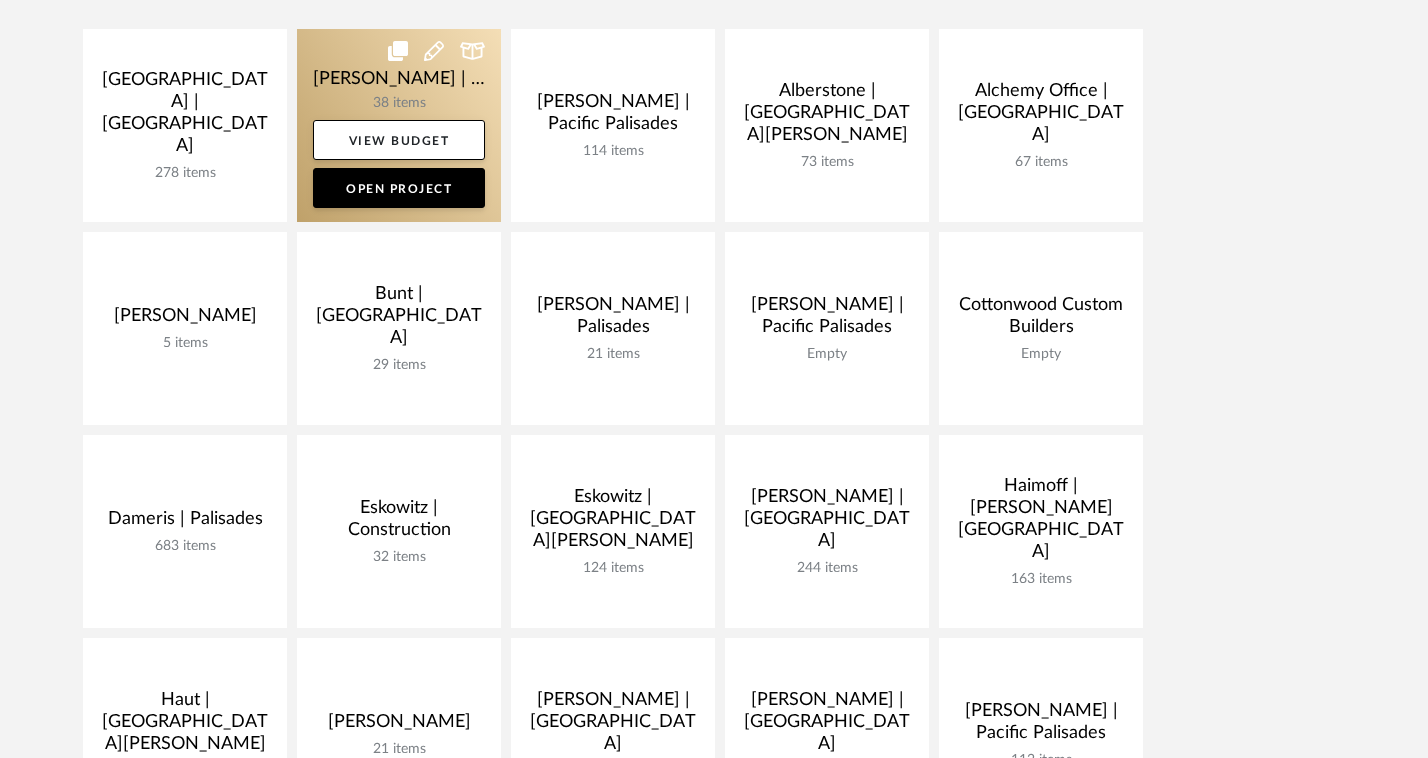 click 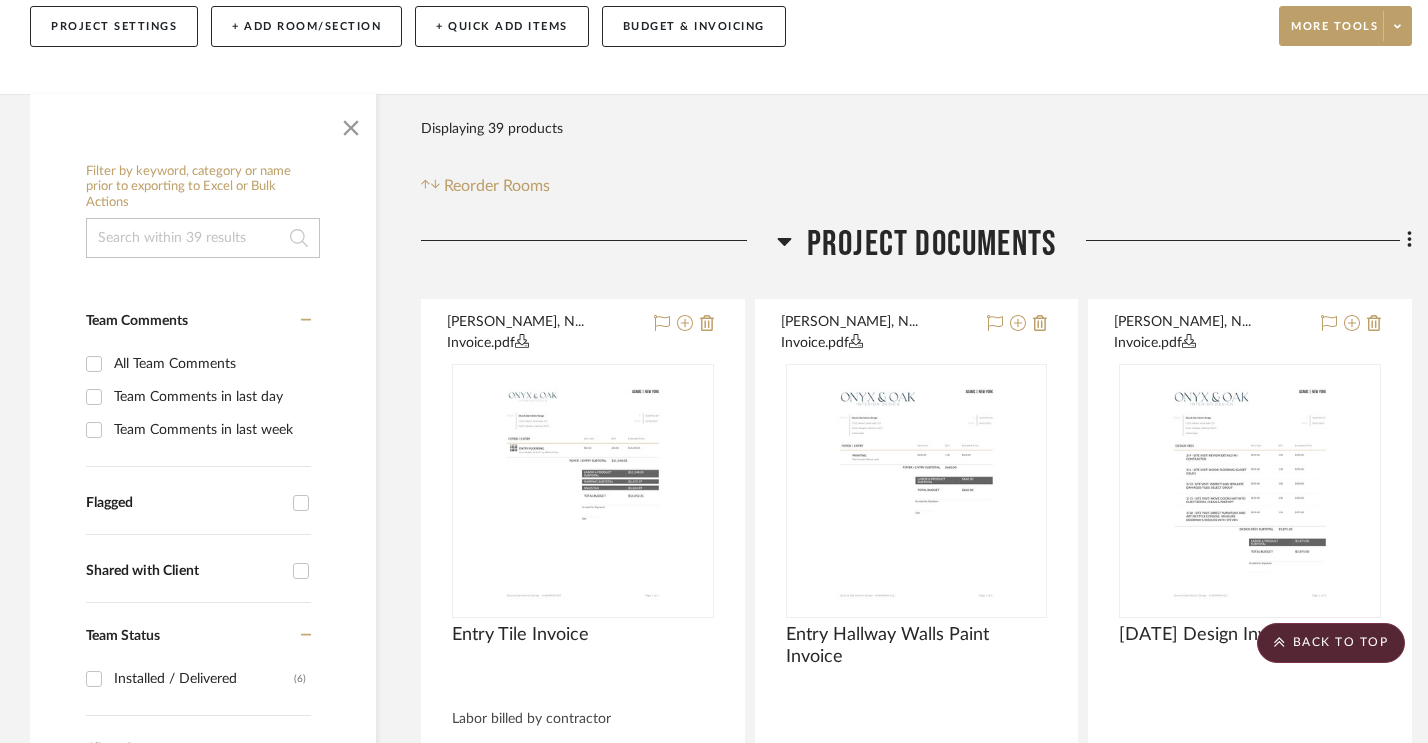 scroll, scrollTop: 0, scrollLeft: 0, axis: both 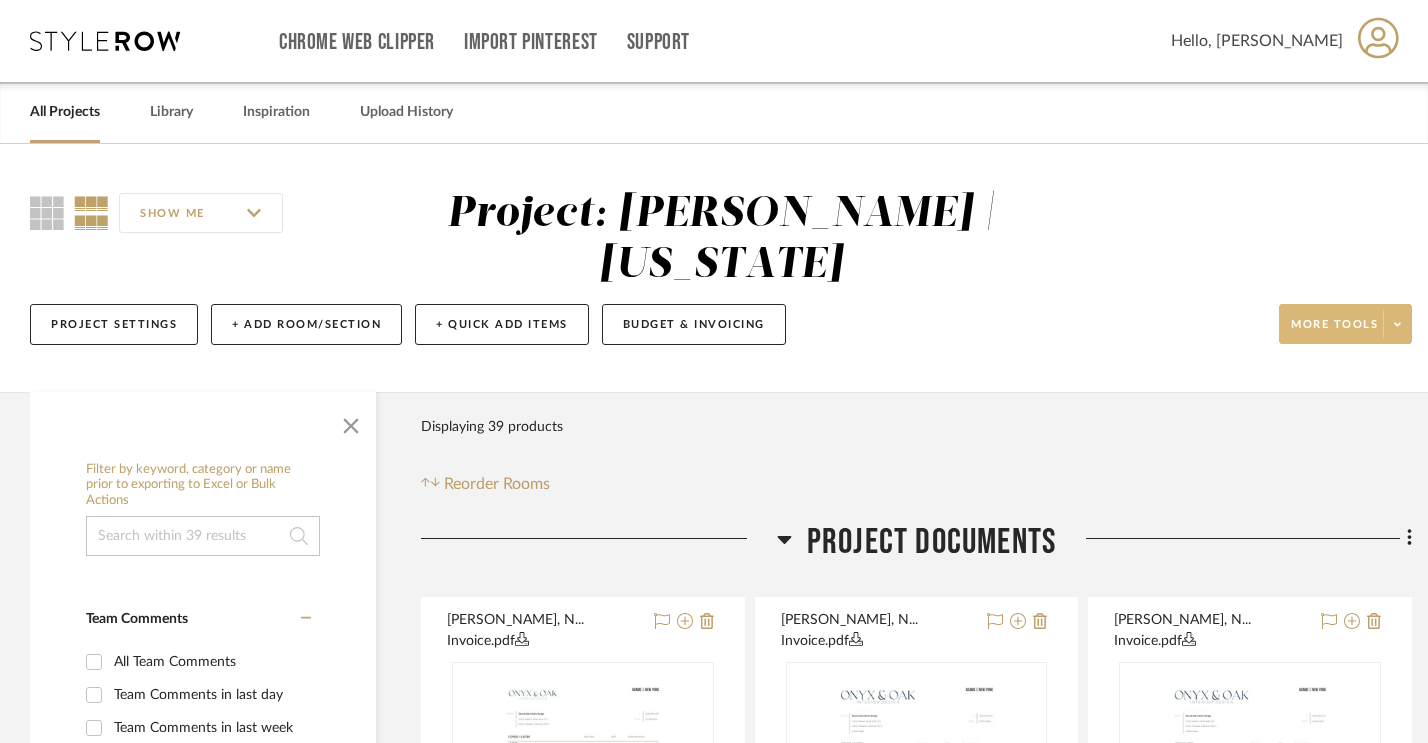 click on "More tools" 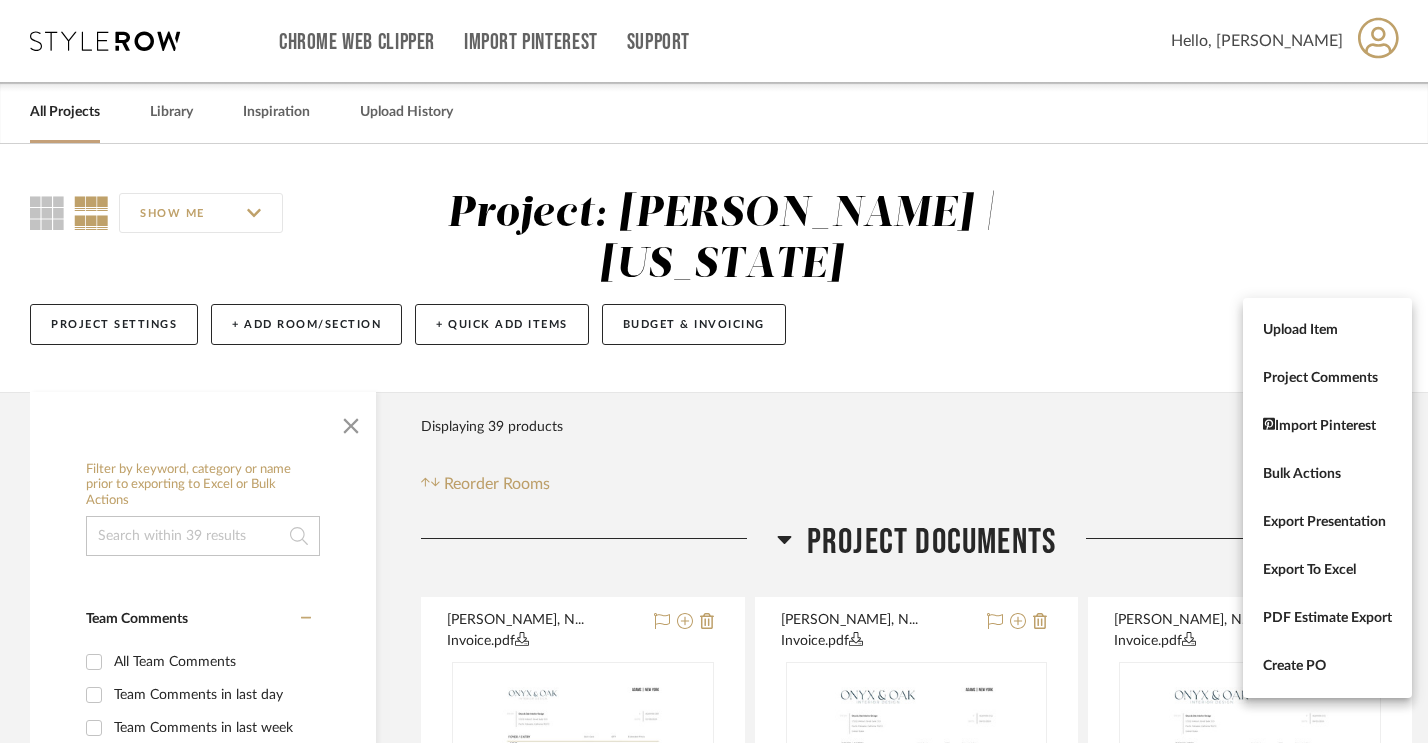 click at bounding box center [714, 371] 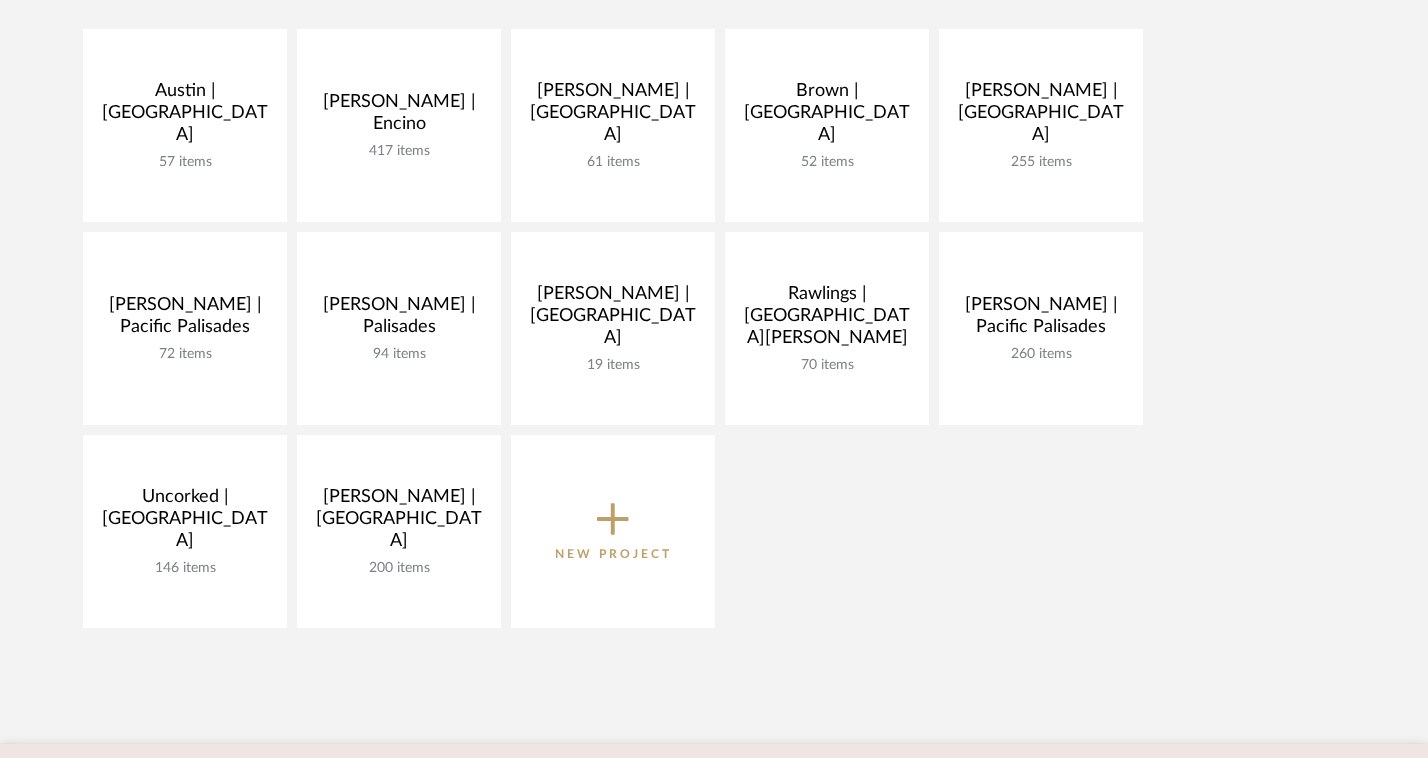 scroll, scrollTop: 0, scrollLeft: 0, axis: both 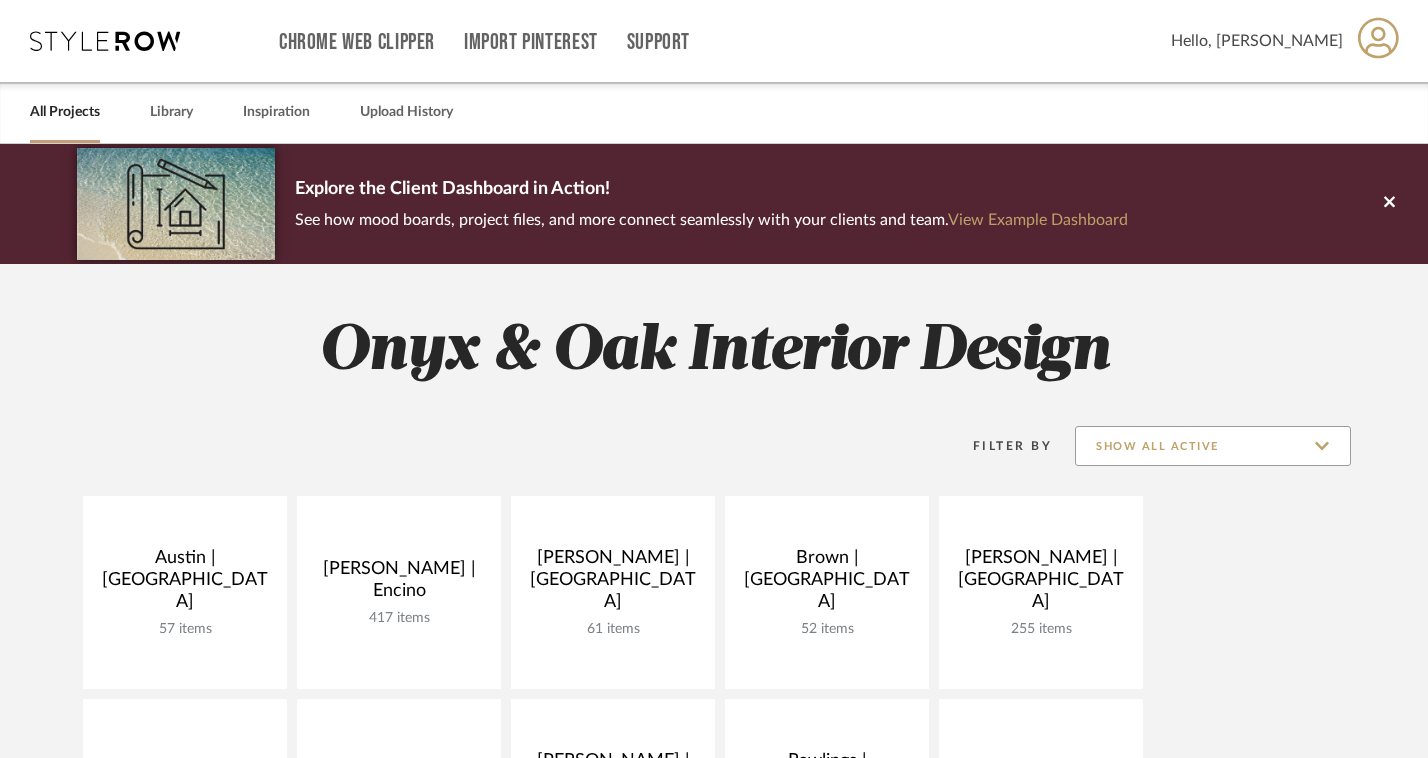 click on "Show All Active" 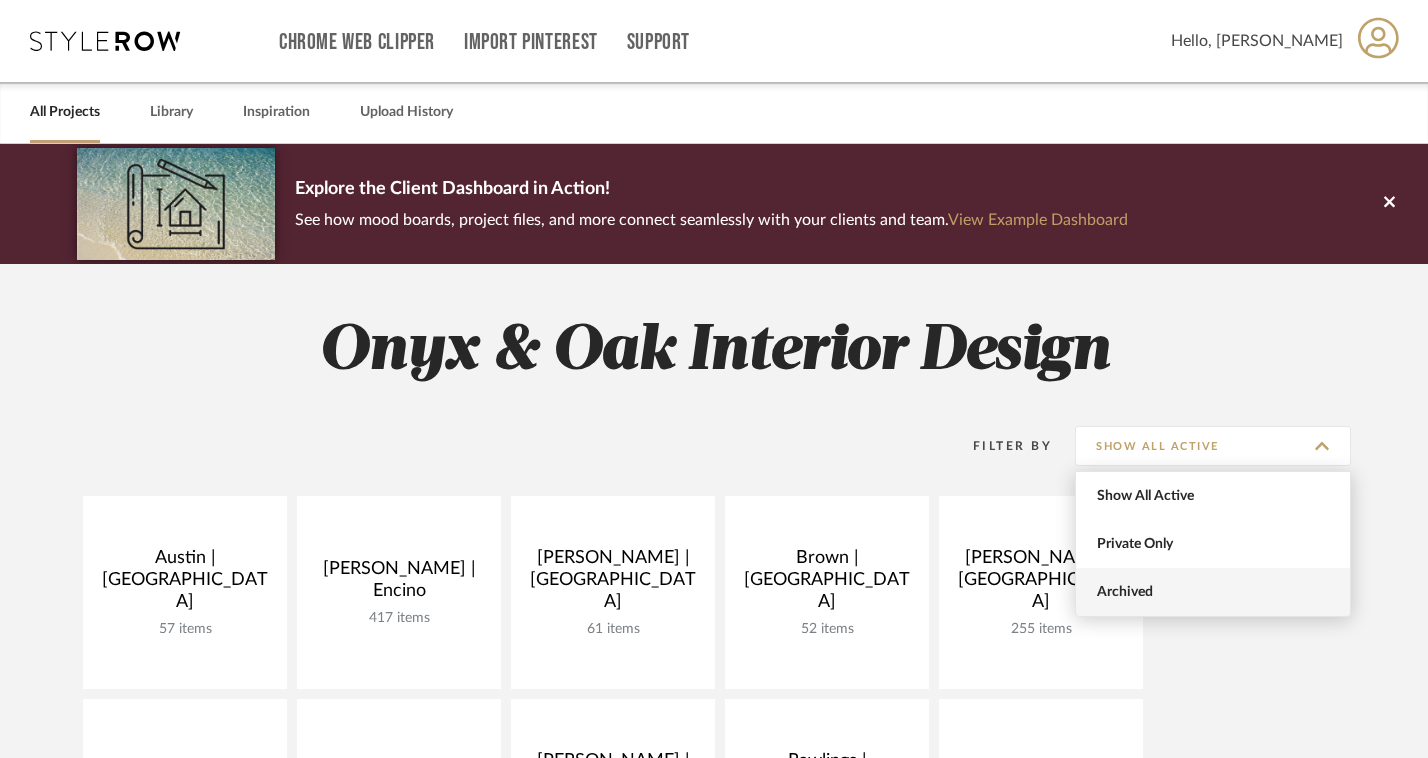 click on "Archived" at bounding box center (1213, 592) 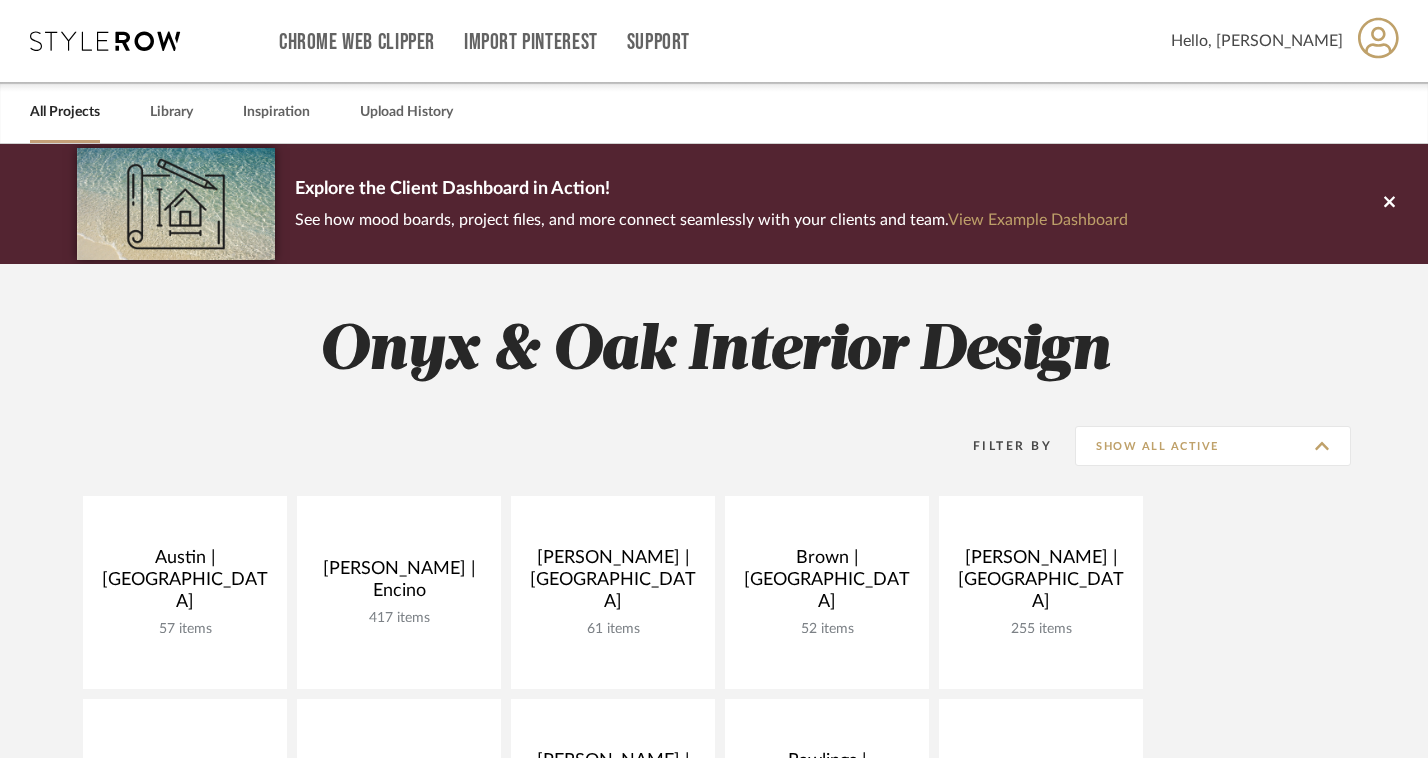 type on "Archived" 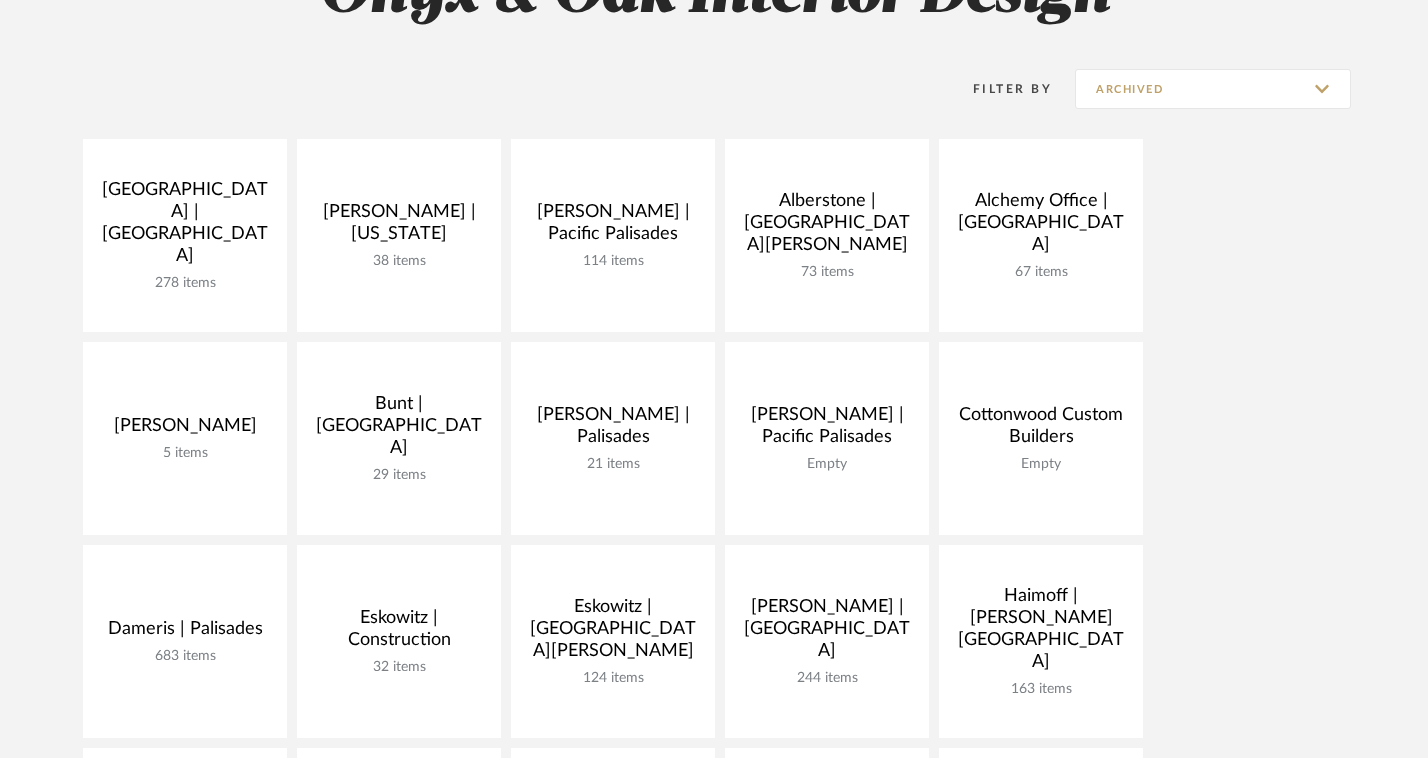scroll, scrollTop: 355, scrollLeft: 0, axis: vertical 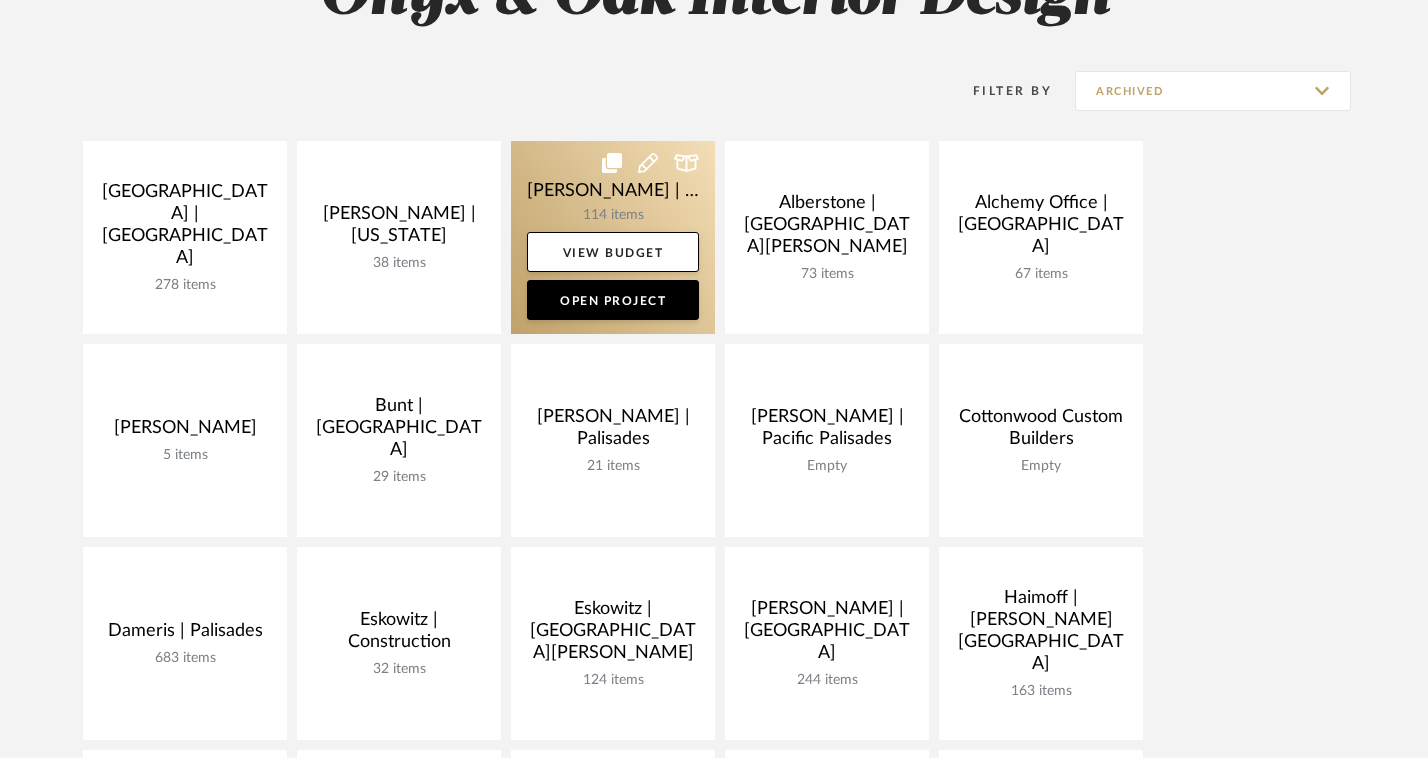 click 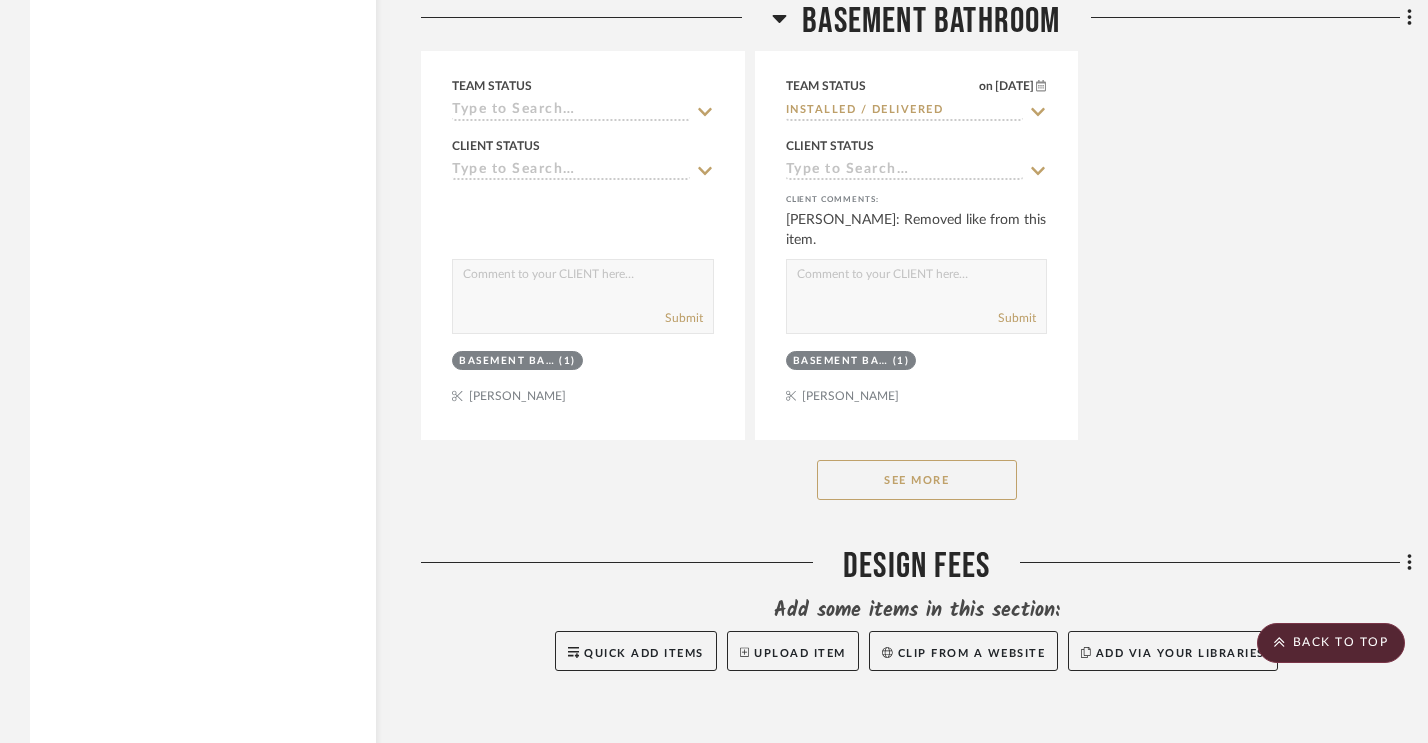 scroll, scrollTop: 18165, scrollLeft: 0, axis: vertical 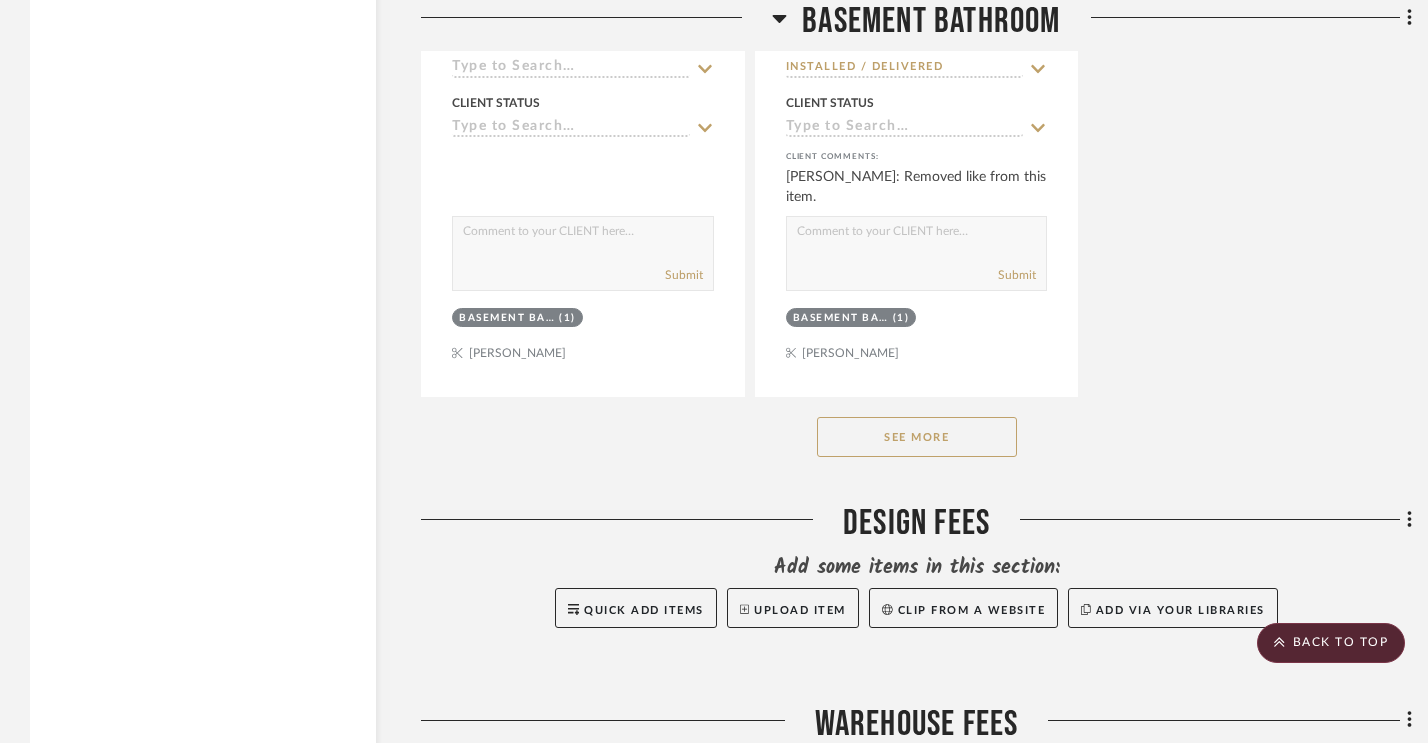 click on "See More" 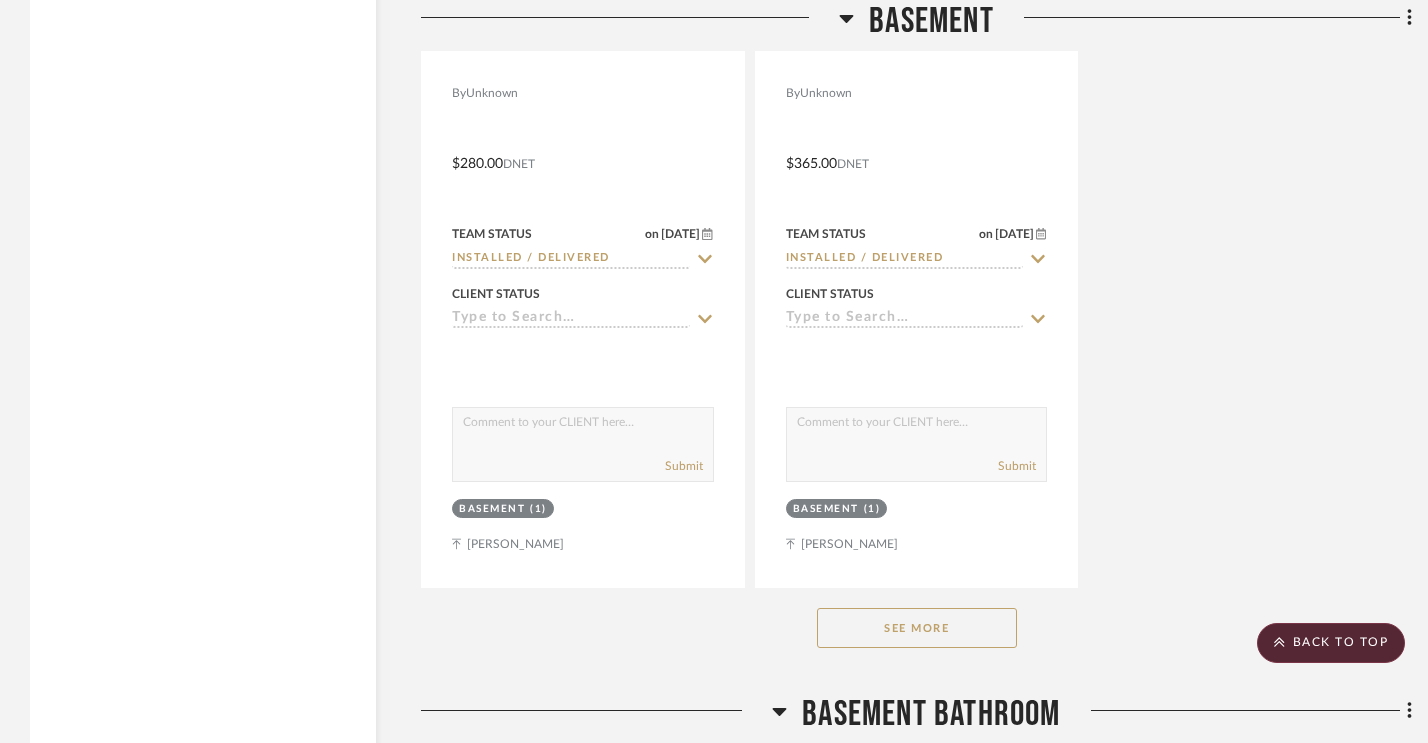 scroll, scrollTop: 15126, scrollLeft: 0, axis: vertical 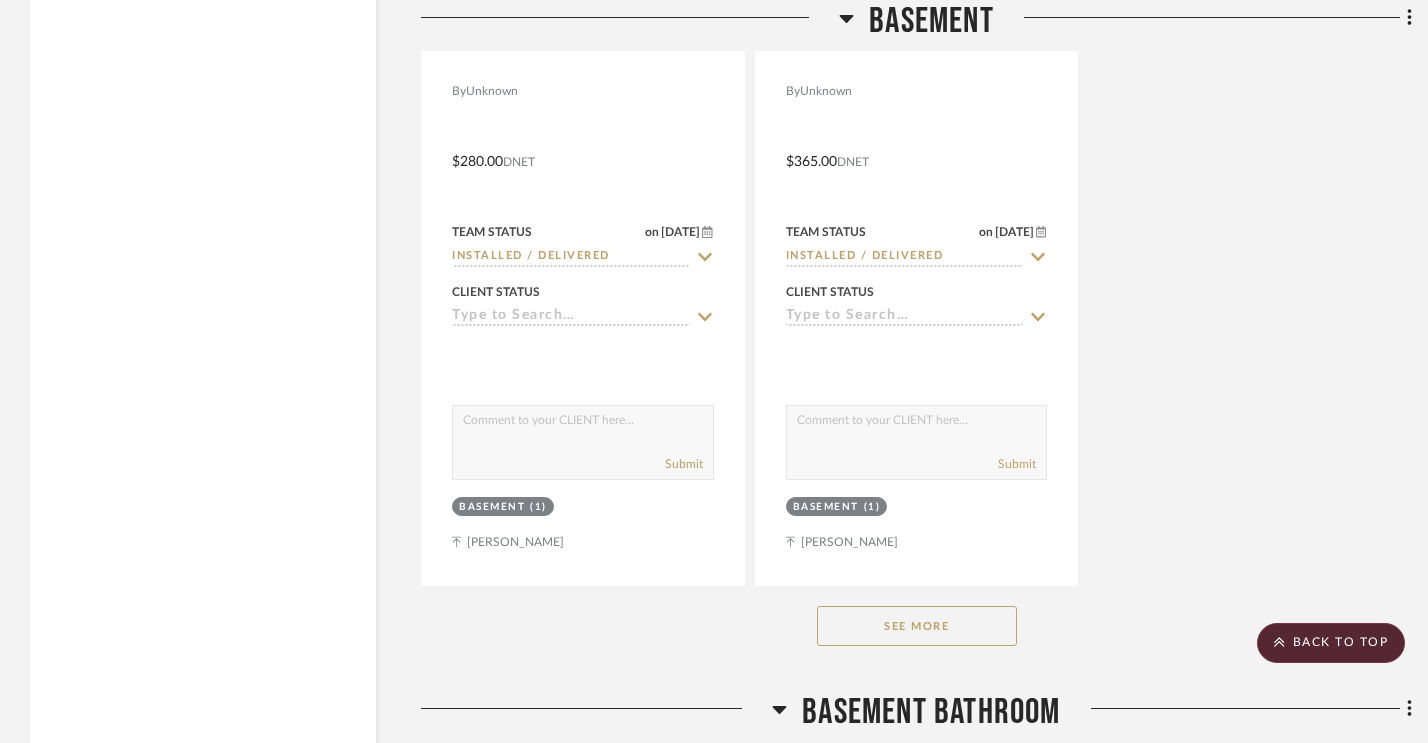 click on "See More" 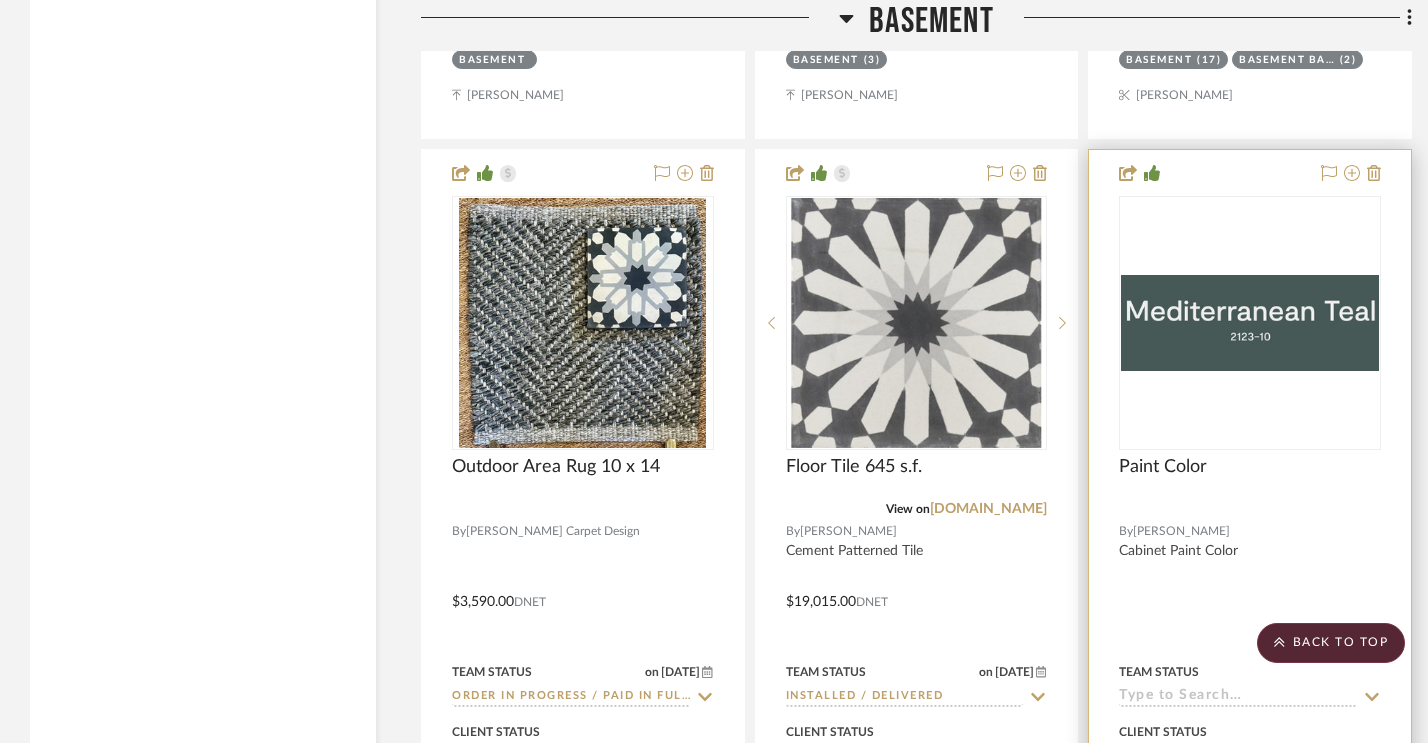 scroll, scrollTop: 21746, scrollLeft: 0, axis: vertical 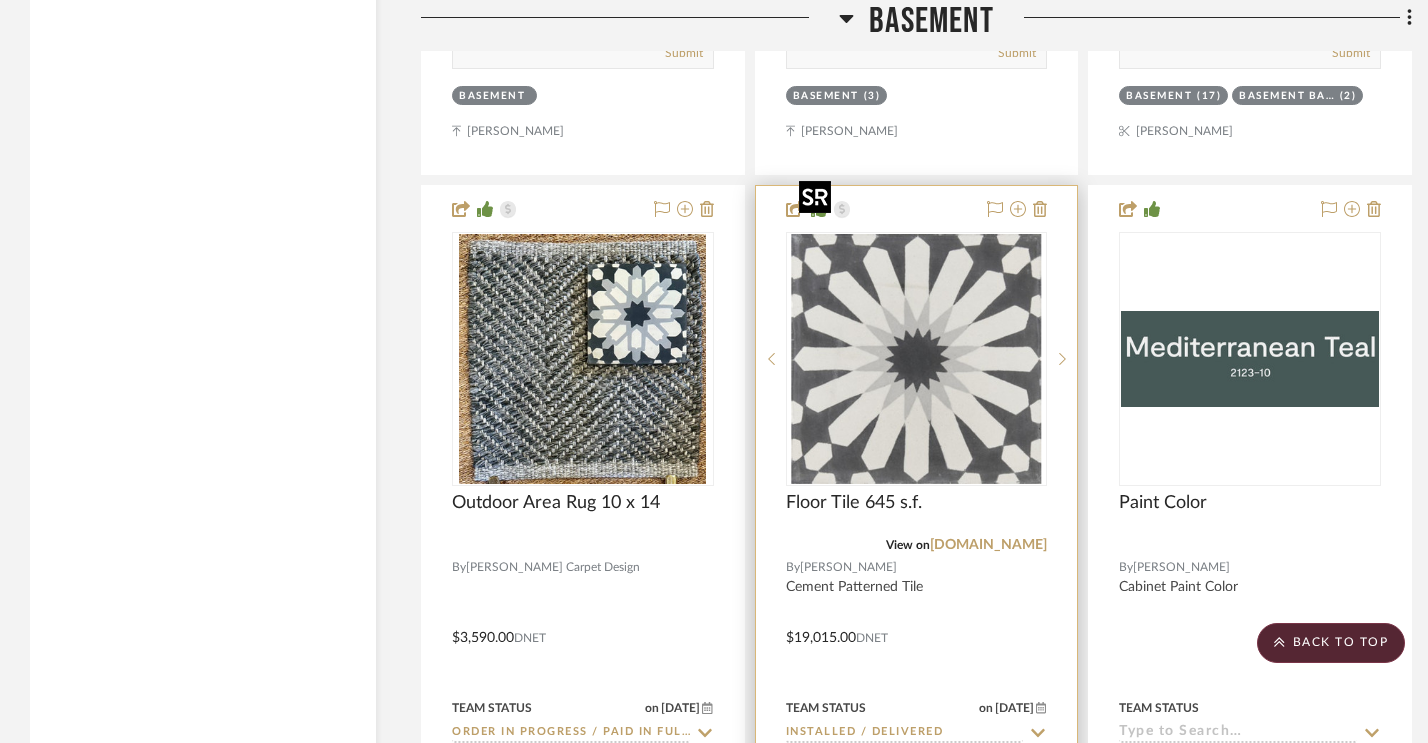 click at bounding box center [916, 359] 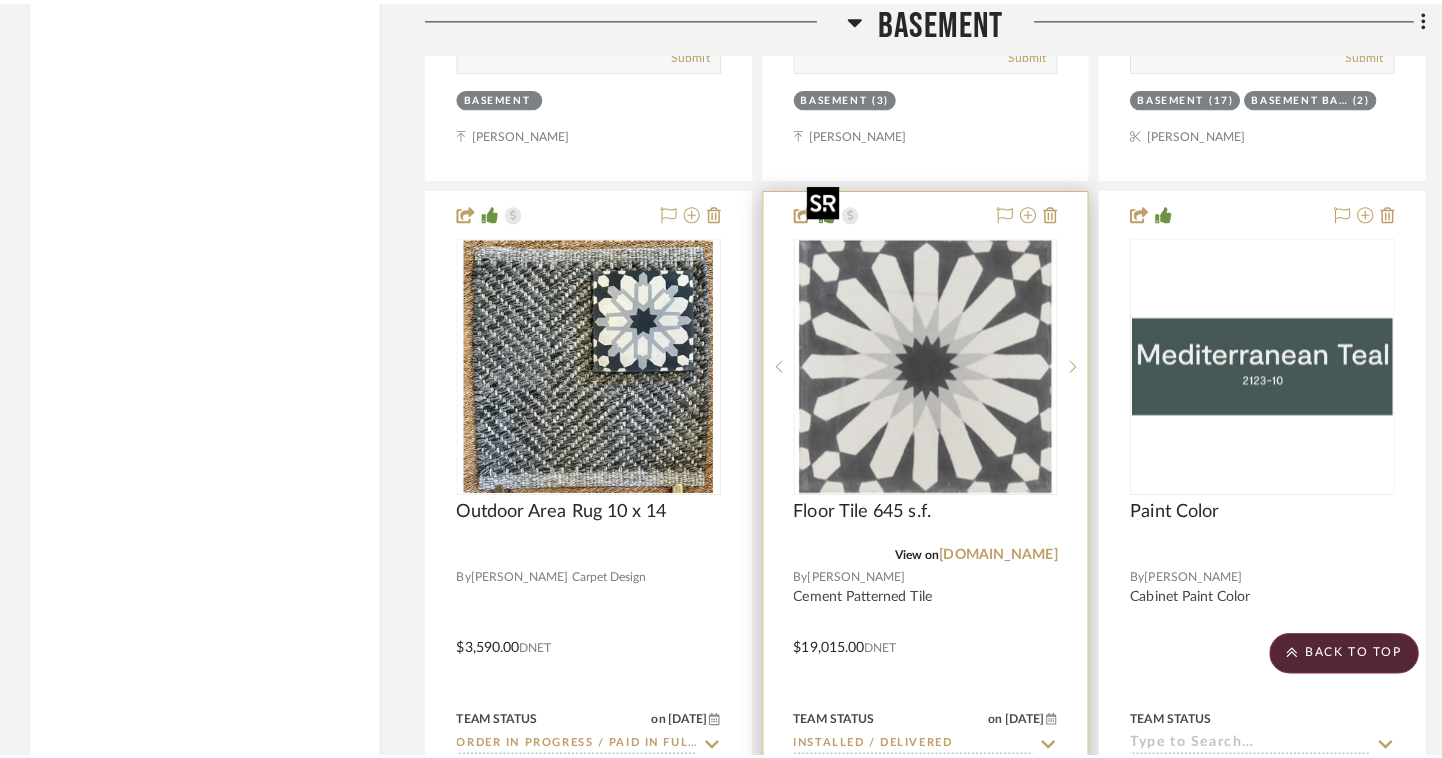 scroll, scrollTop: 0, scrollLeft: 0, axis: both 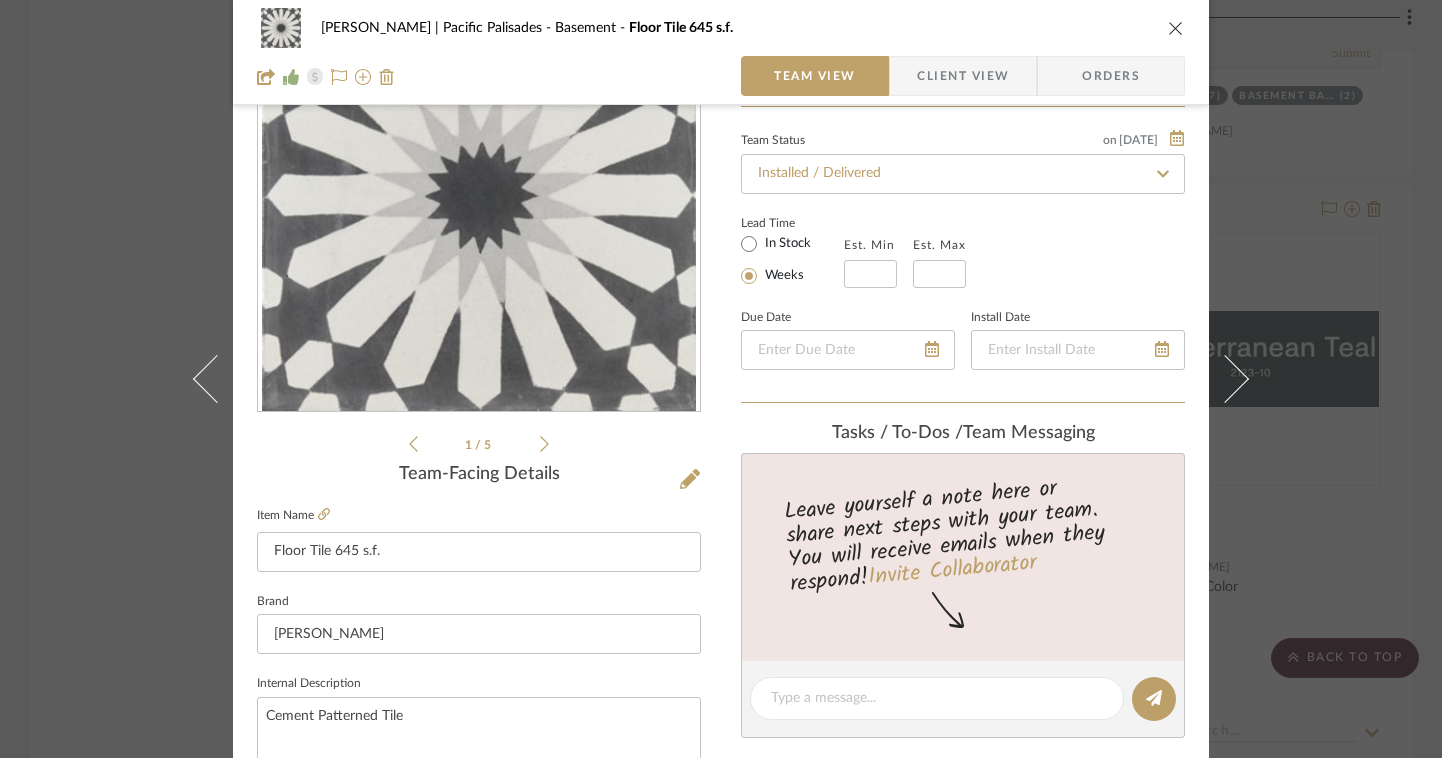 click 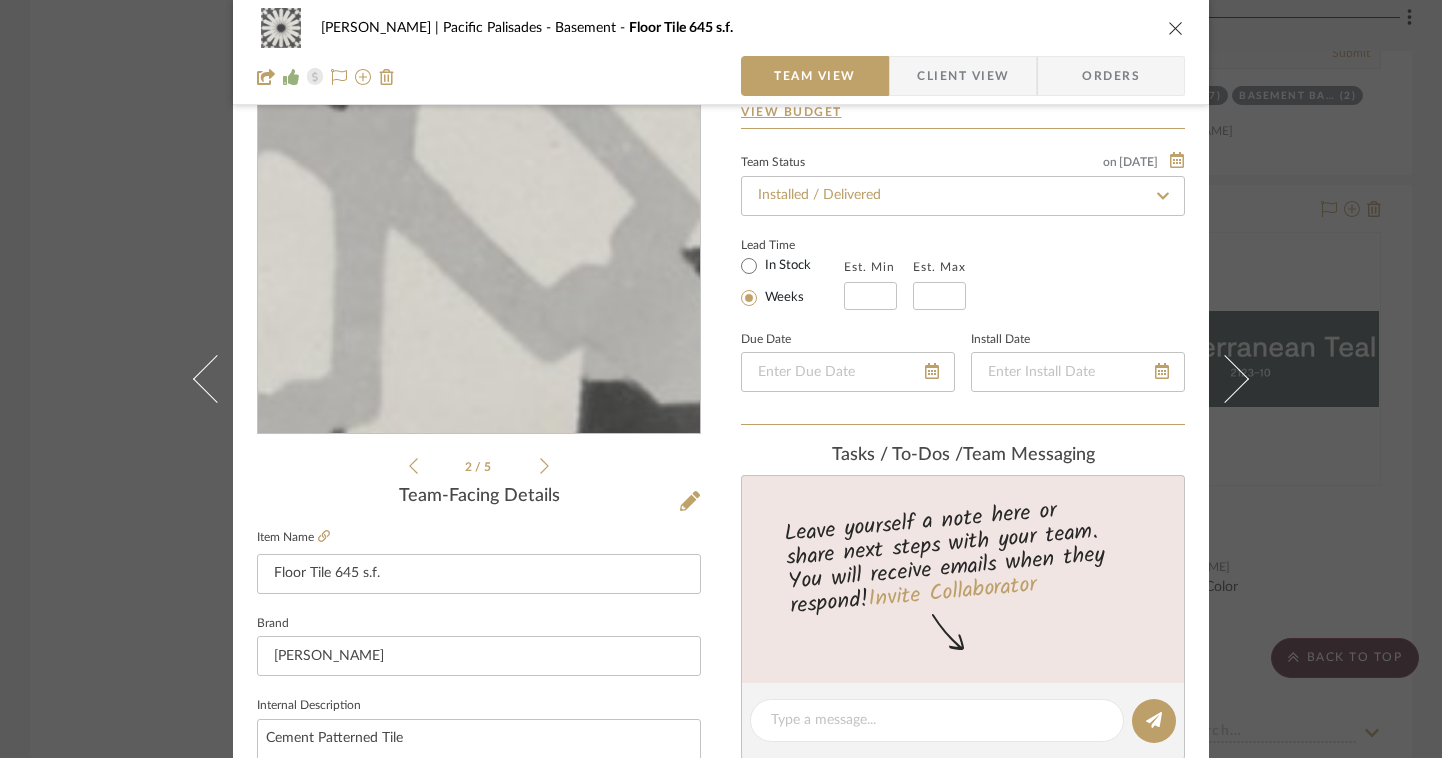 scroll, scrollTop: 137, scrollLeft: 0, axis: vertical 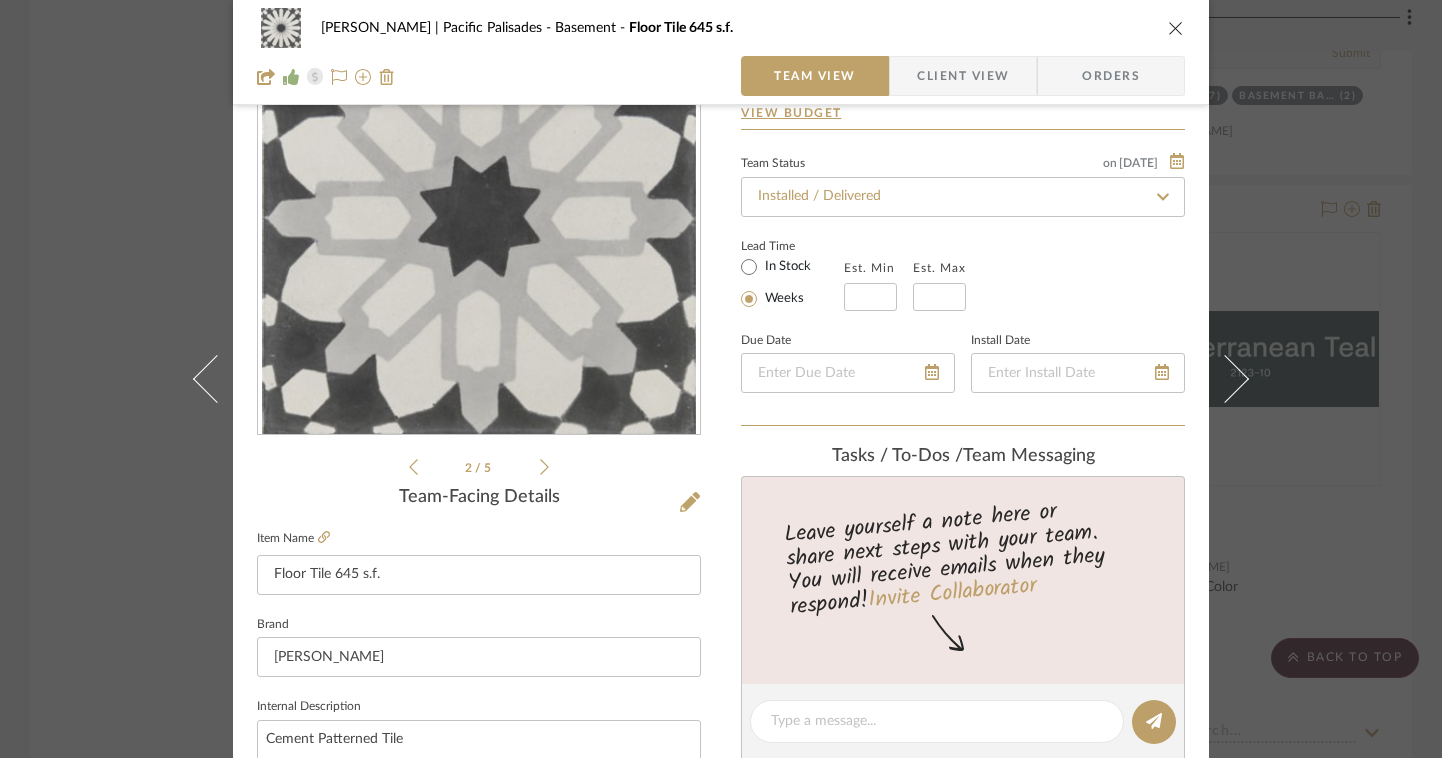 click 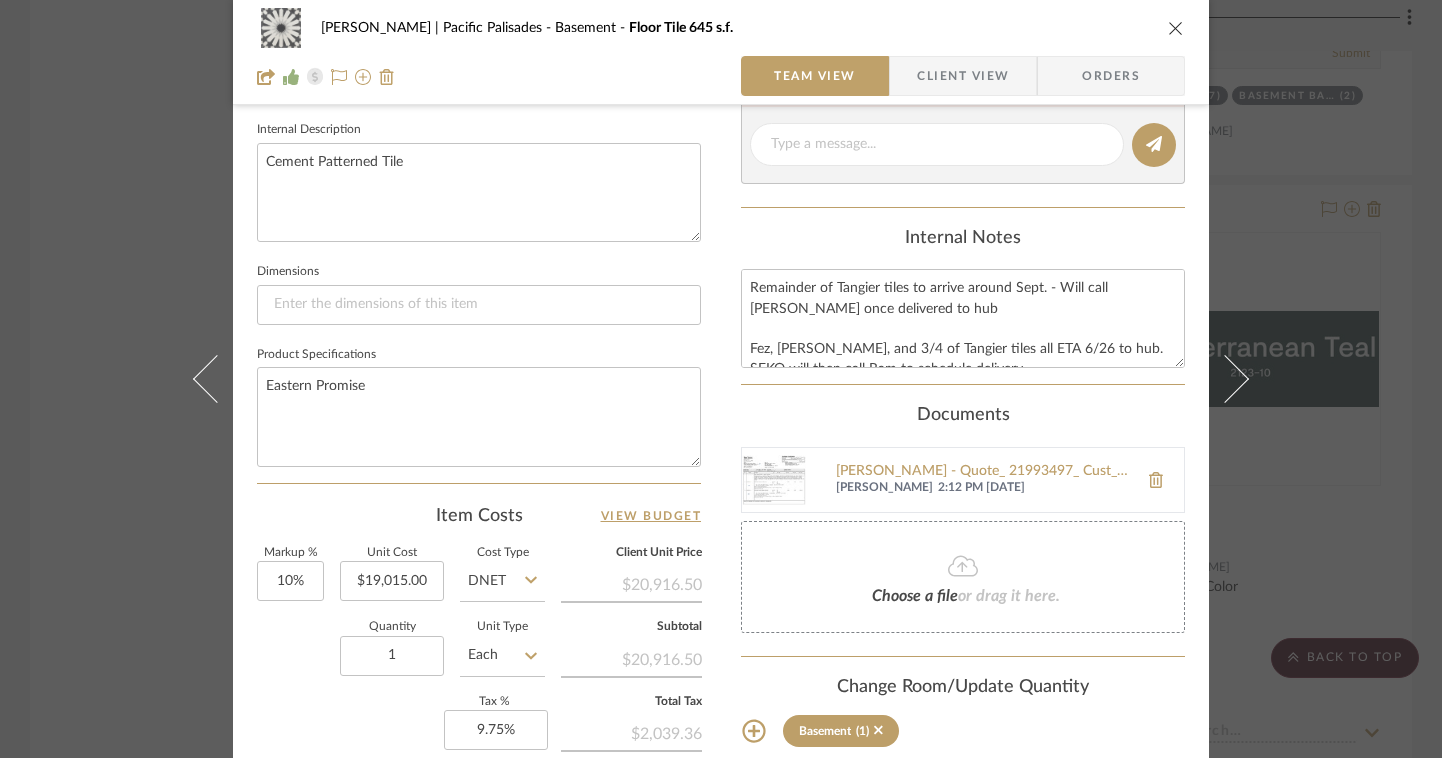 scroll, scrollTop: 1002, scrollLeft: 0, axis: vertical 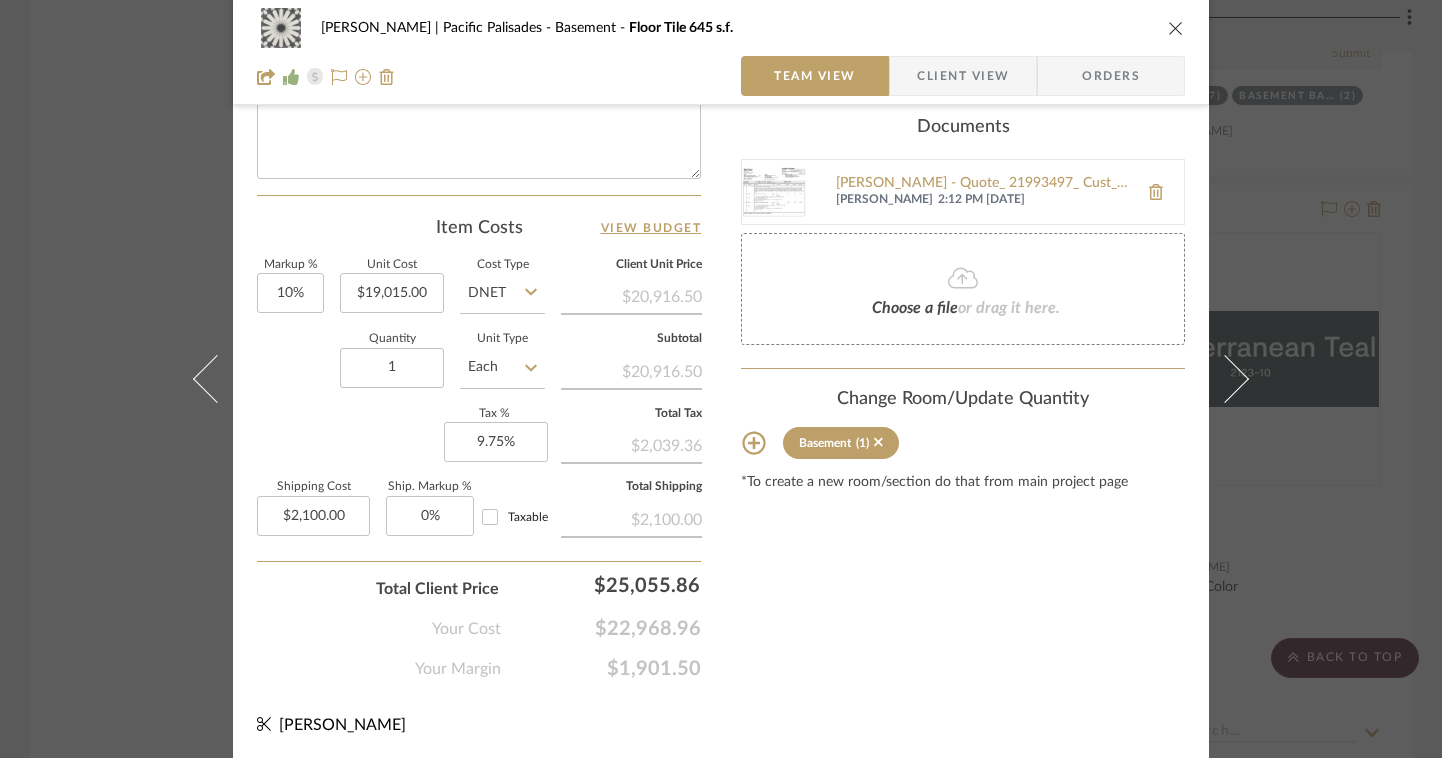 click at bounding box center (1176, 28) 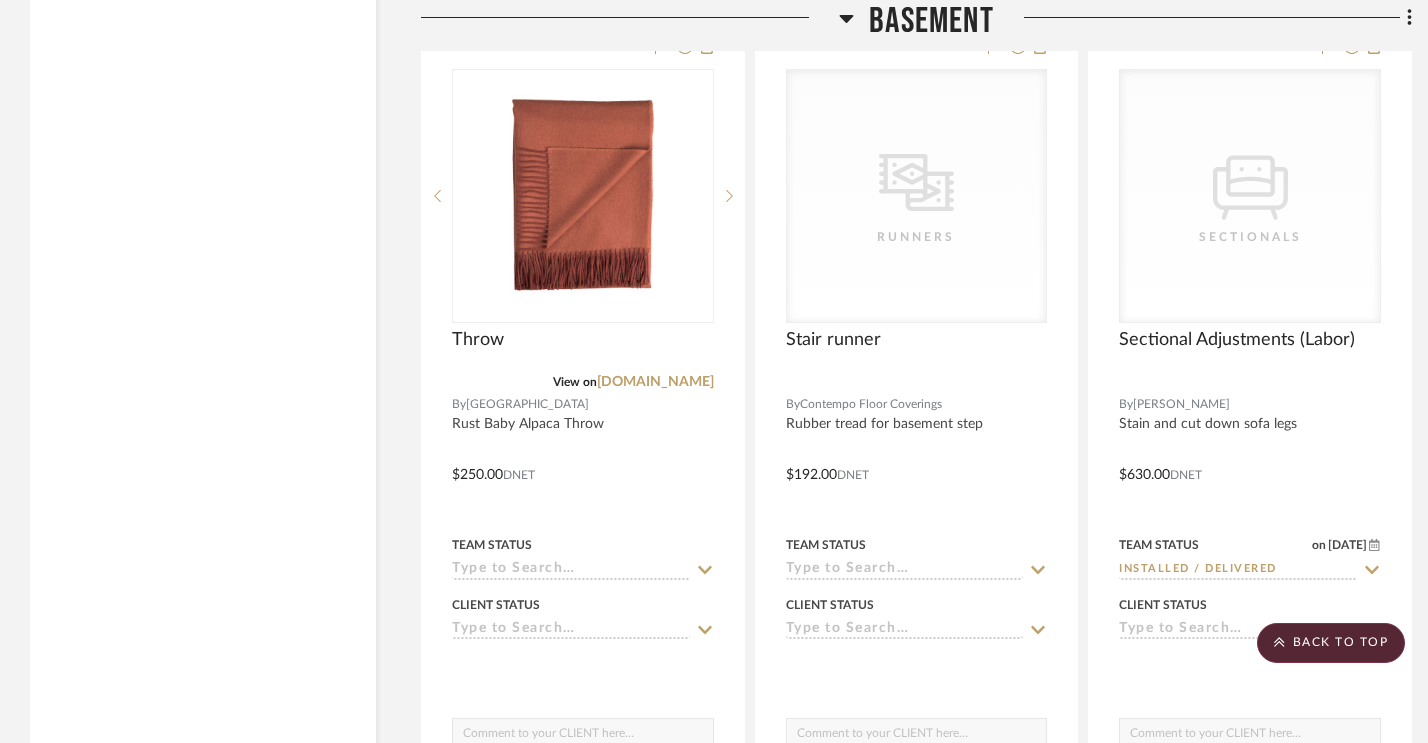 scroll, scrollTop: 14861, scrollLeft: 0, axis: vertical 